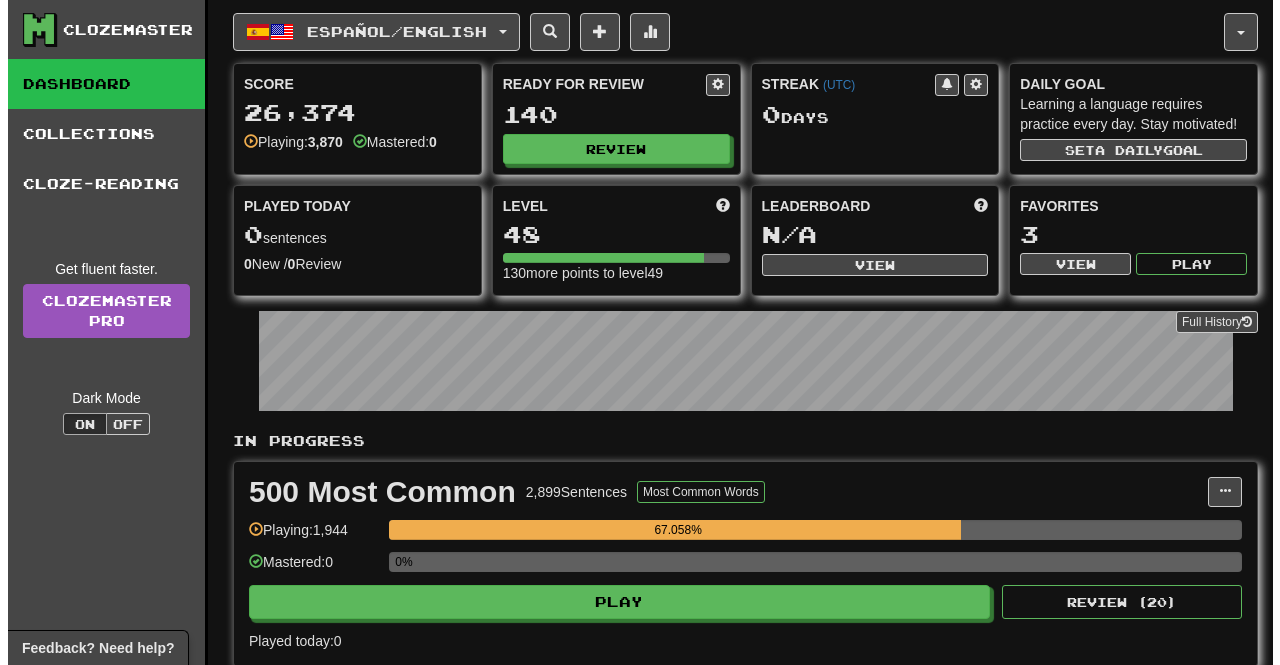 scroll, scrollTop: 0, scrollLeft: 0, axis: both 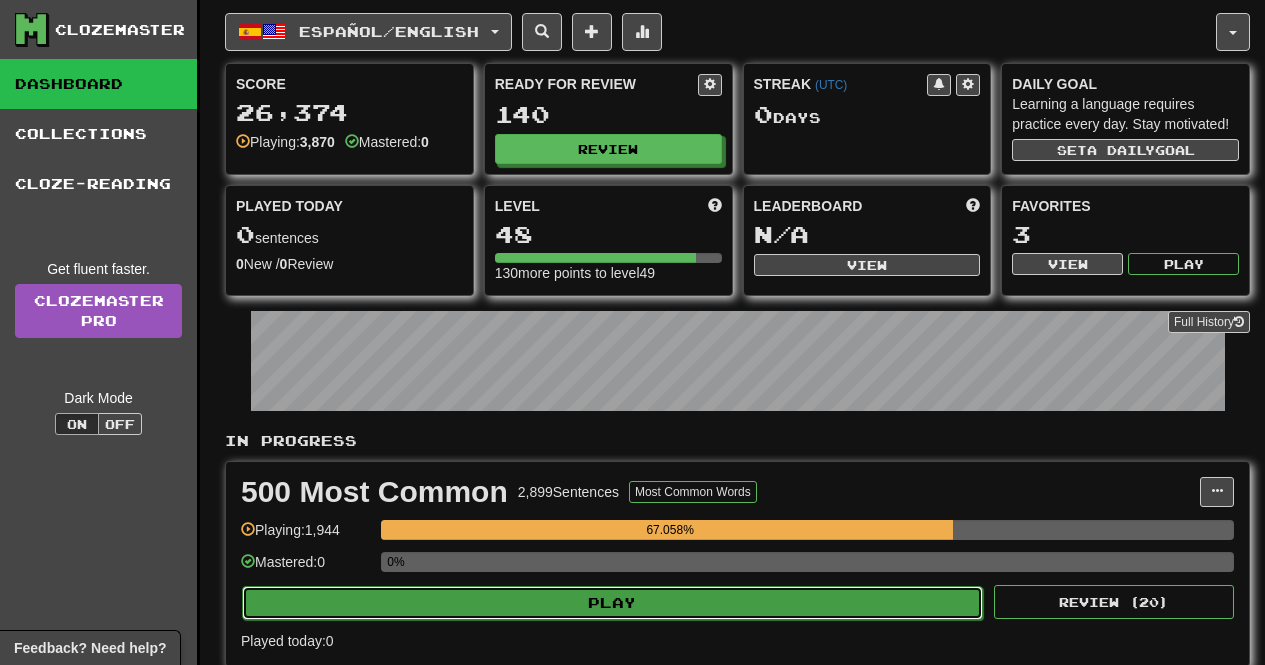 click on "Play" at bounding box center (612, 603) 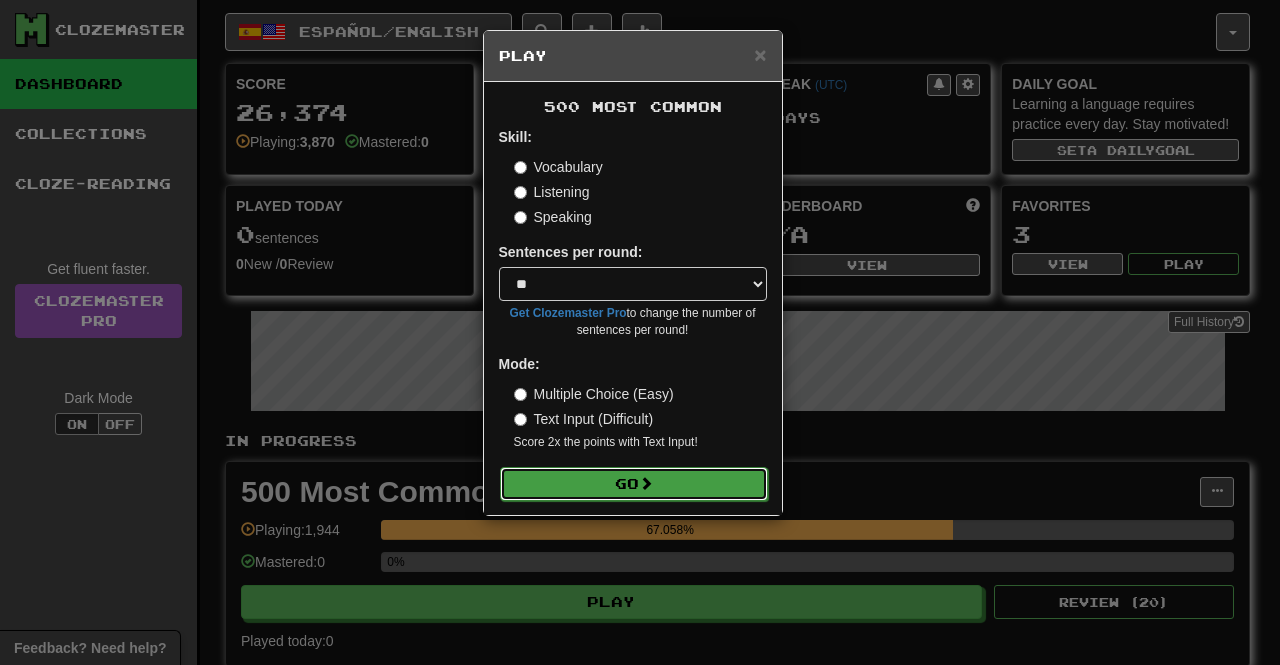 click on "Go" at bounding box center (634, 484) 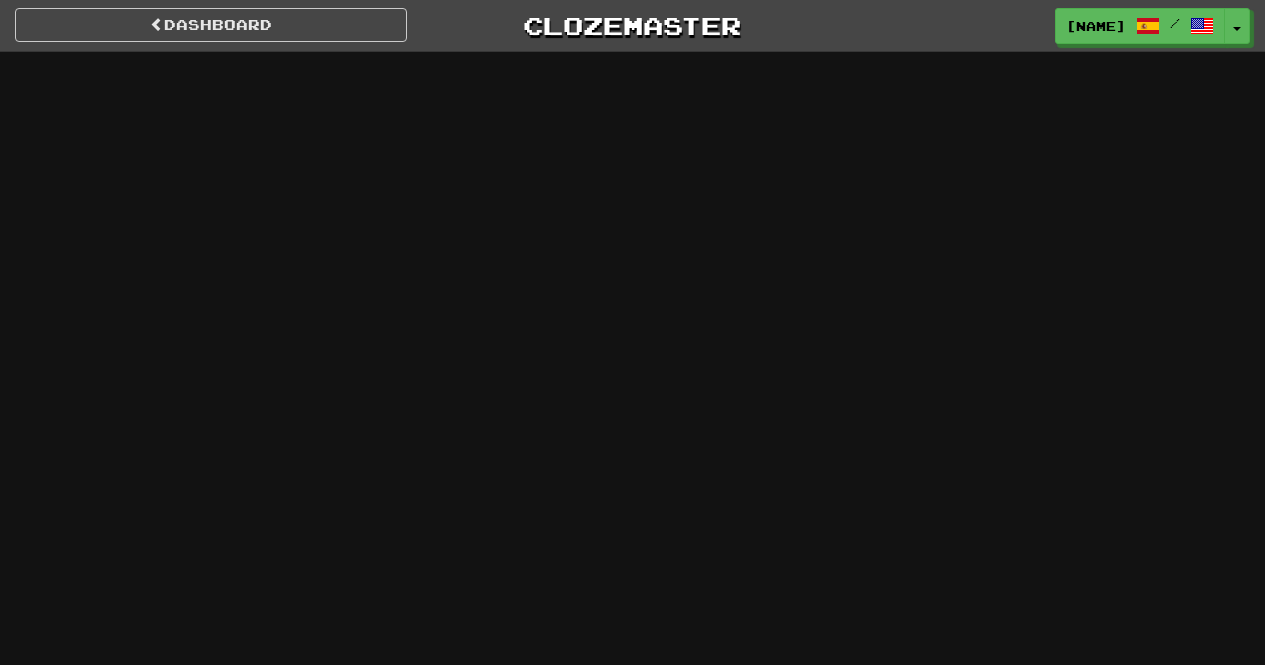 scroll, scrollTop: 0, scrollLeft: 0, axis: both 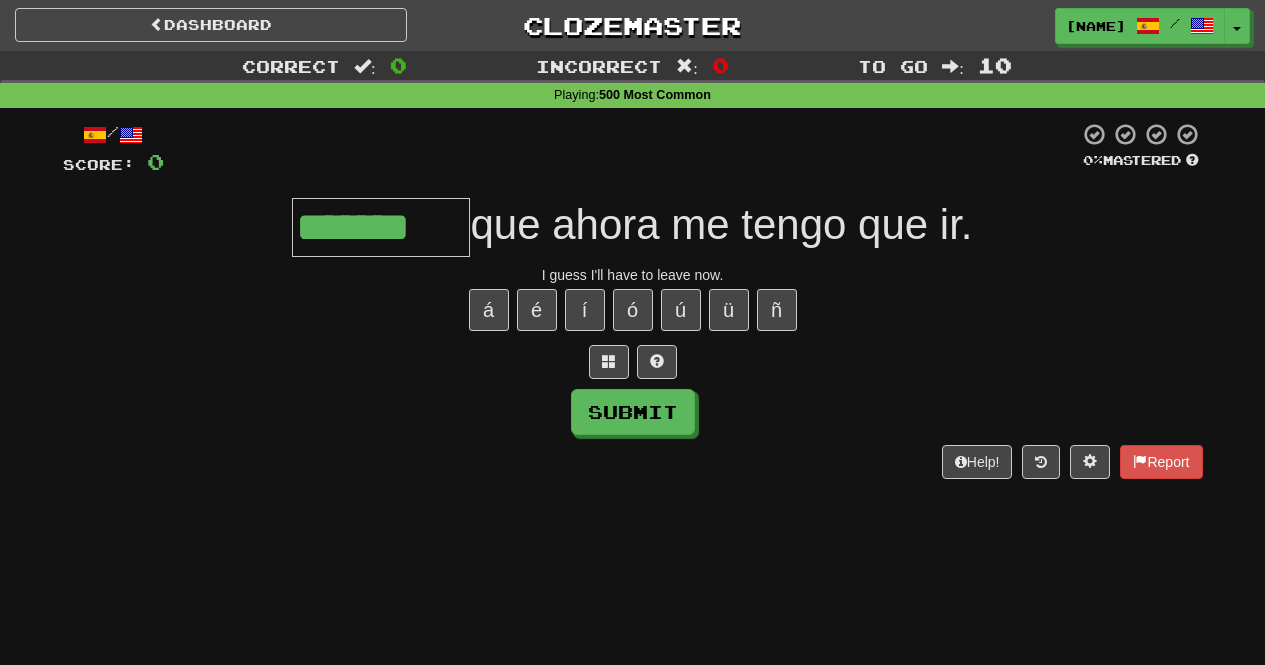 type on "*******" 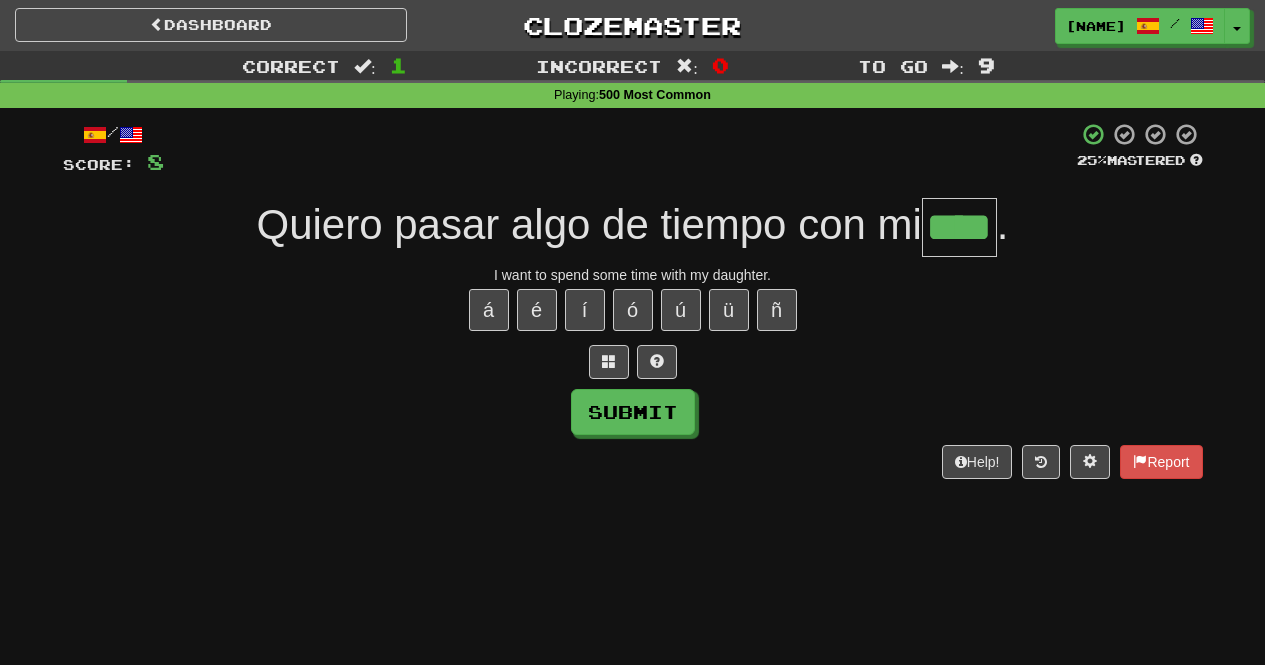 type on "****" 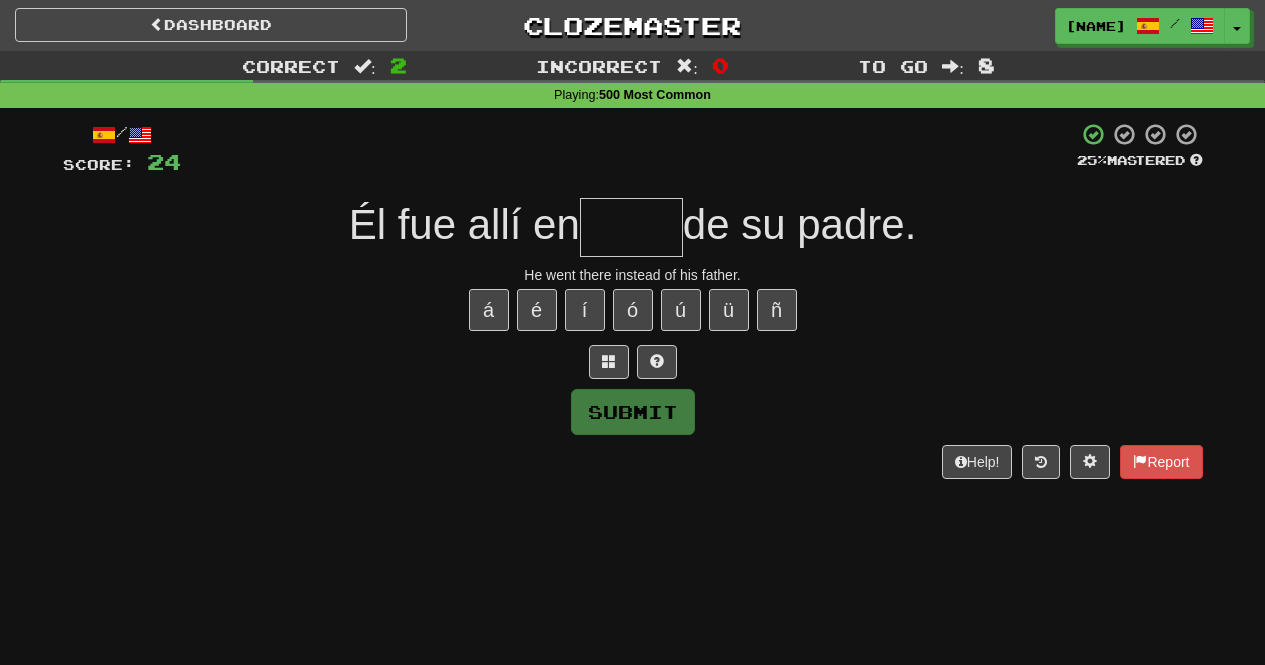 type on "*" 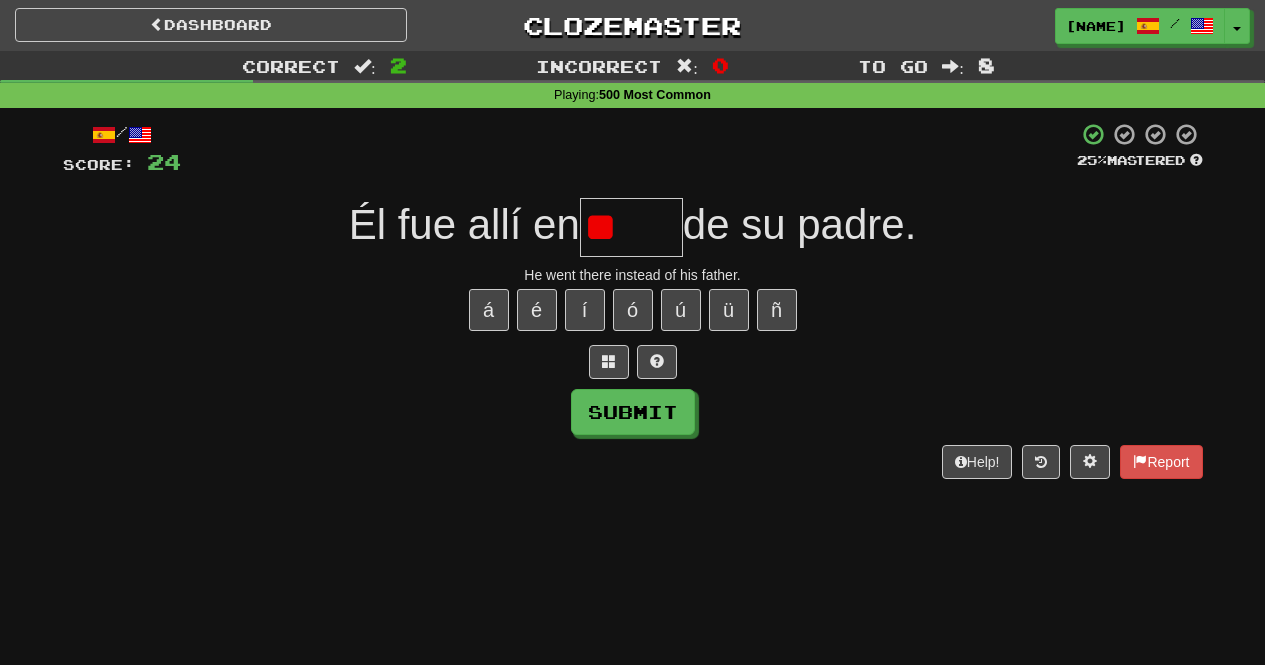 type on "*" 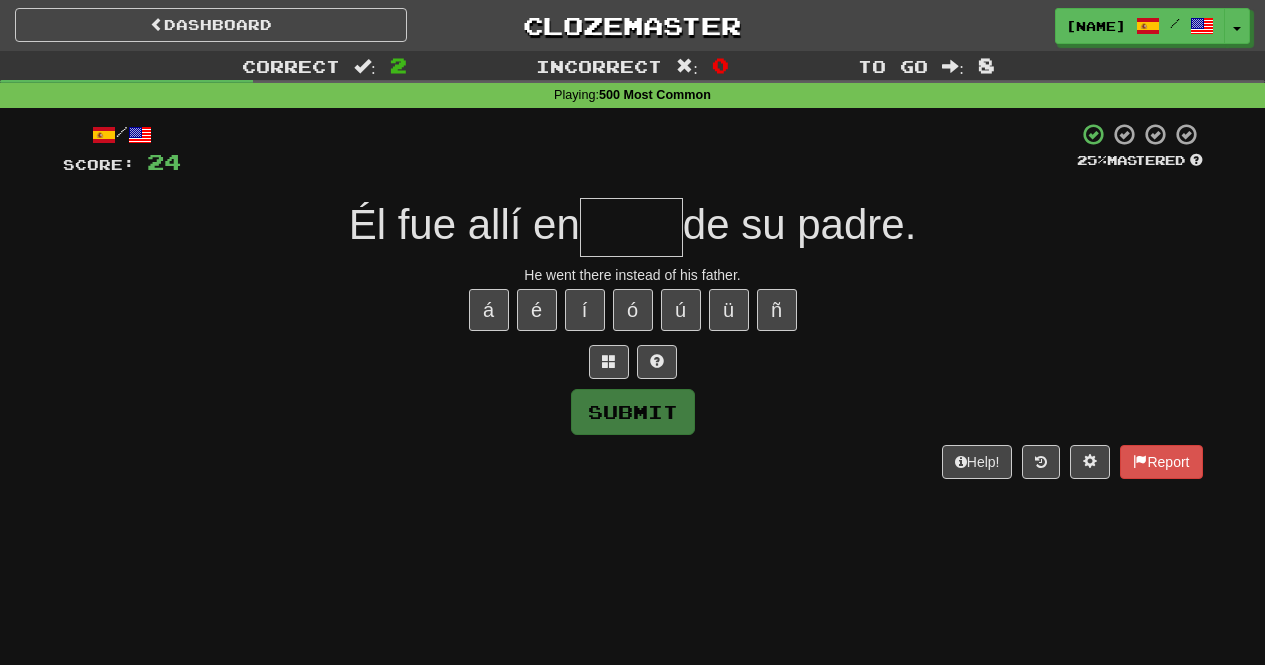 type on "*" 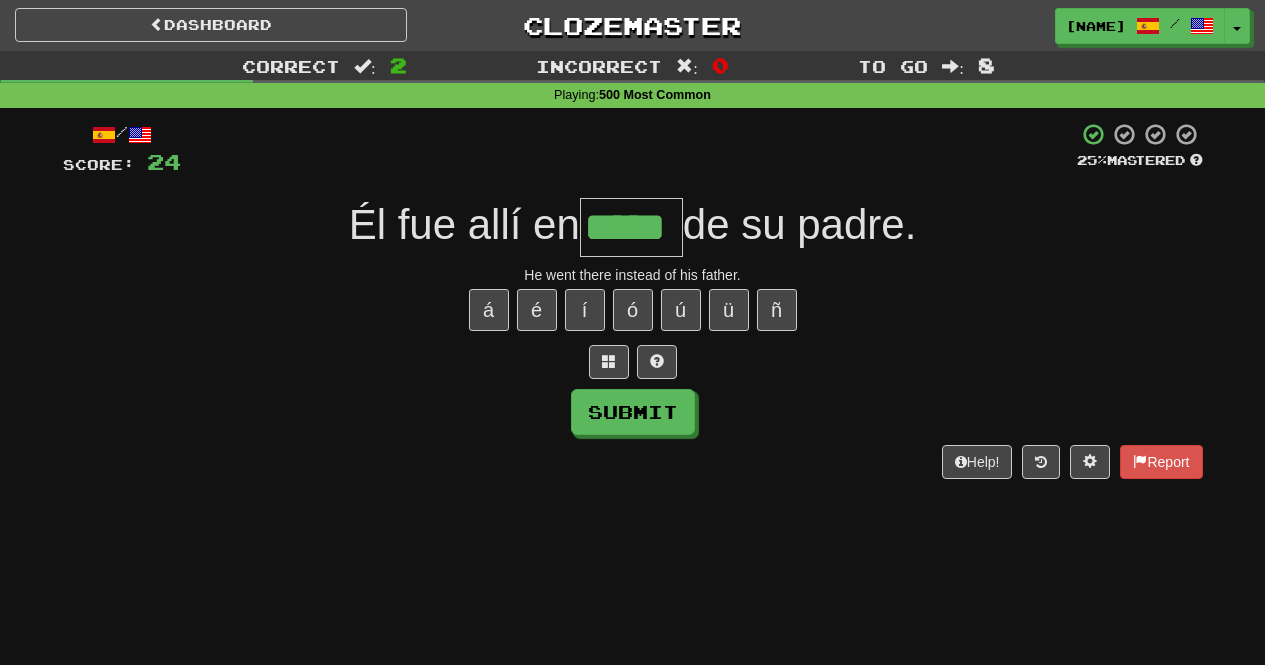 type on "*****" 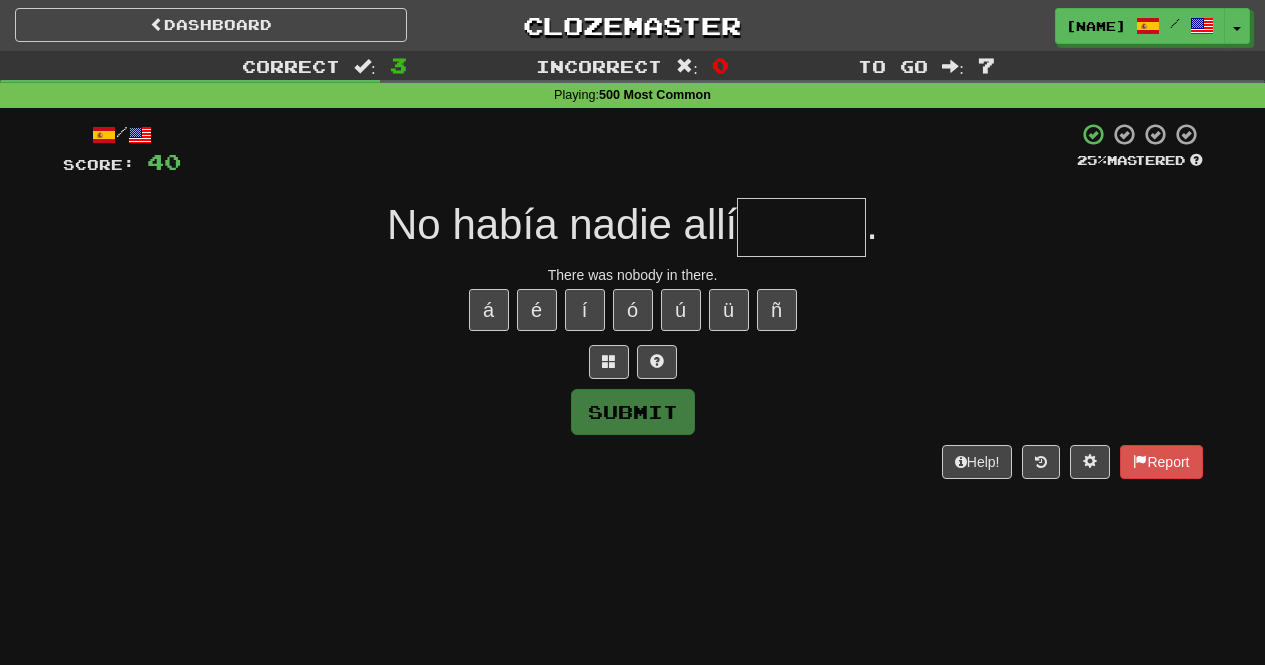 type on "*" 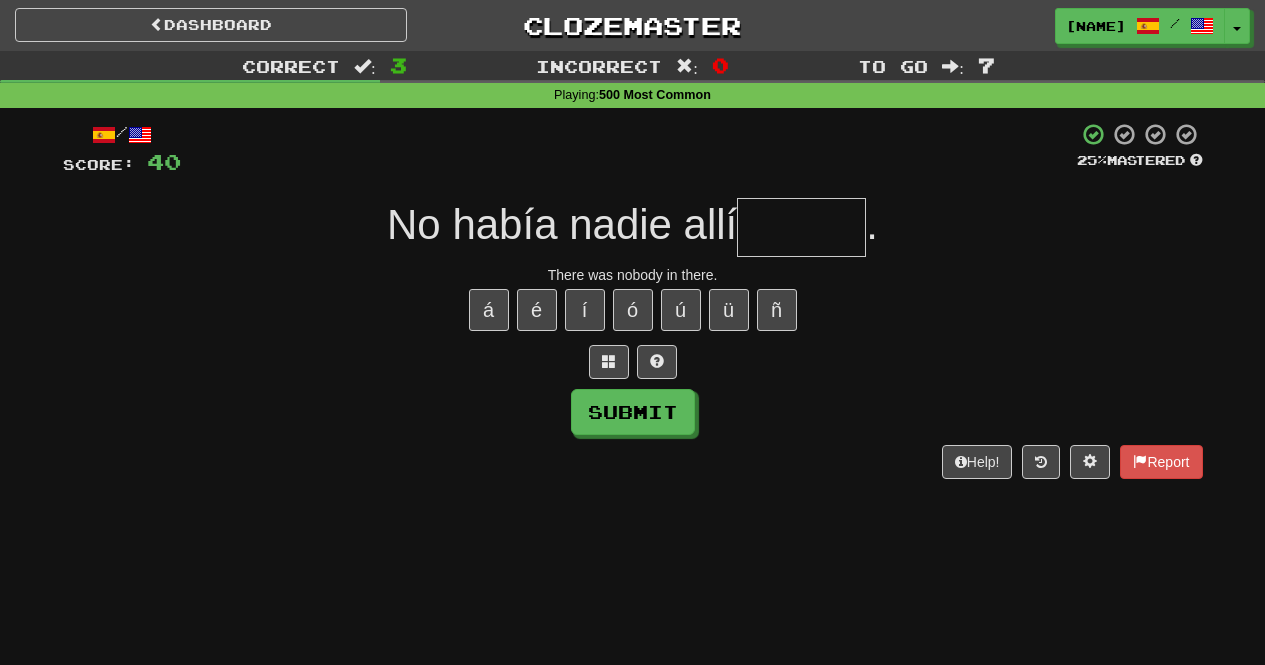 type on "*" 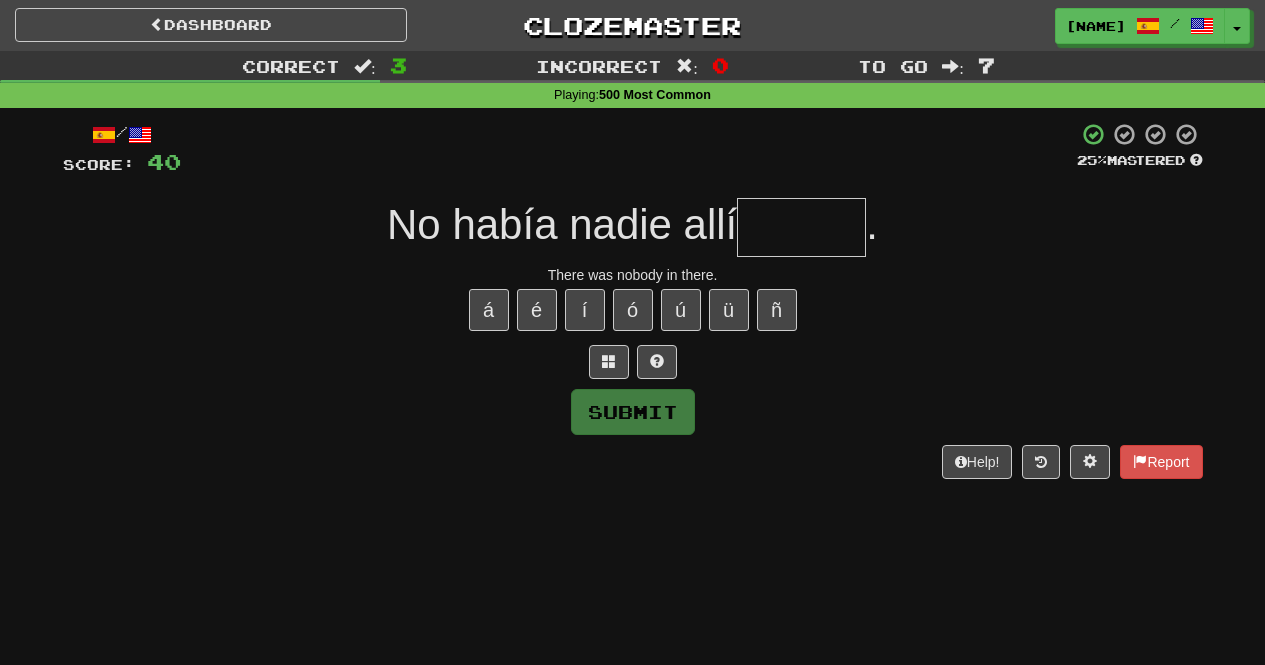 type on "*" 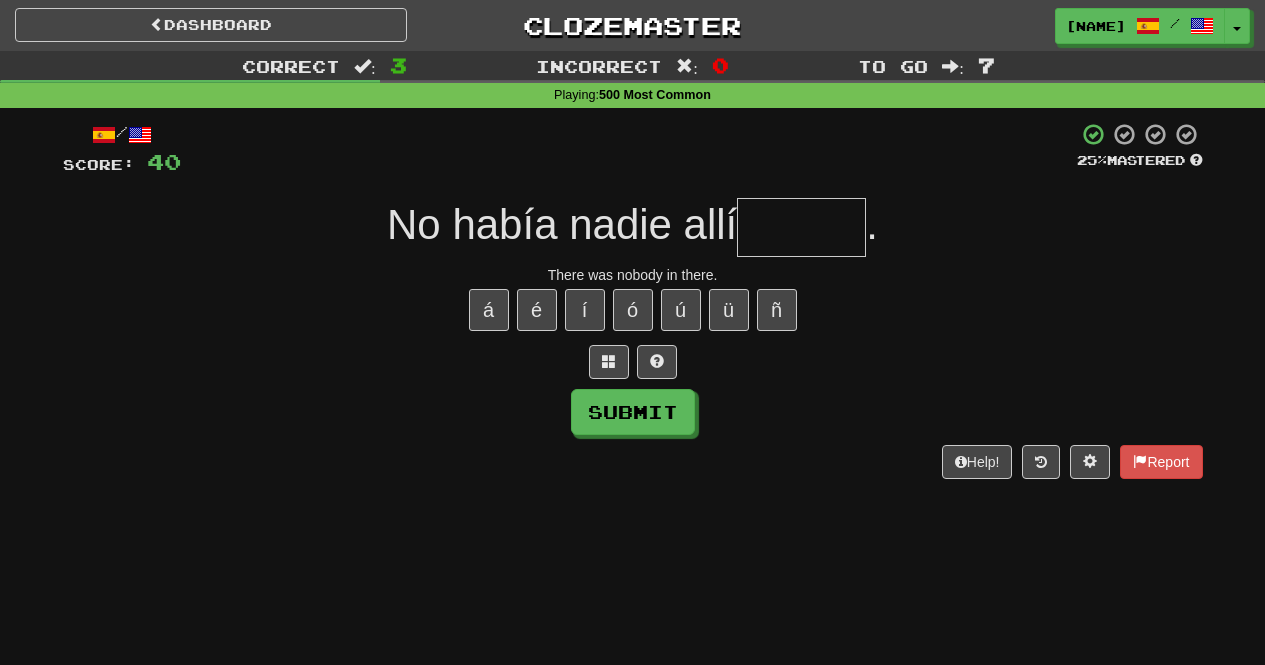 type on "*" 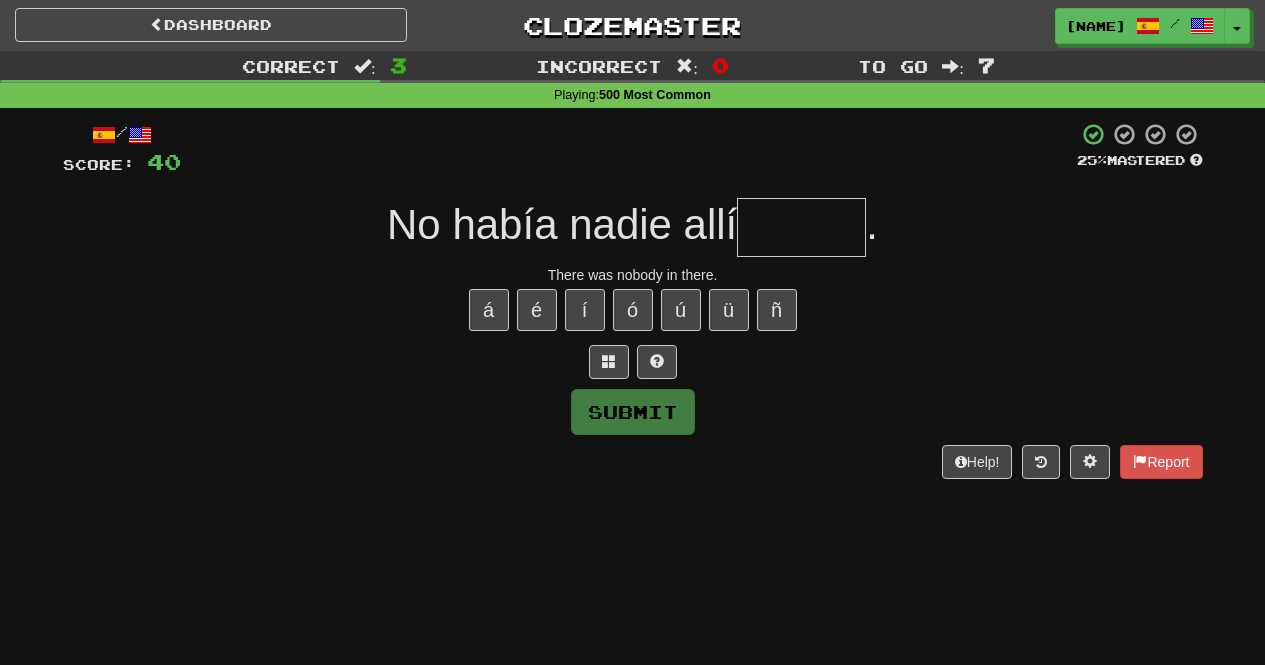 type on "*" 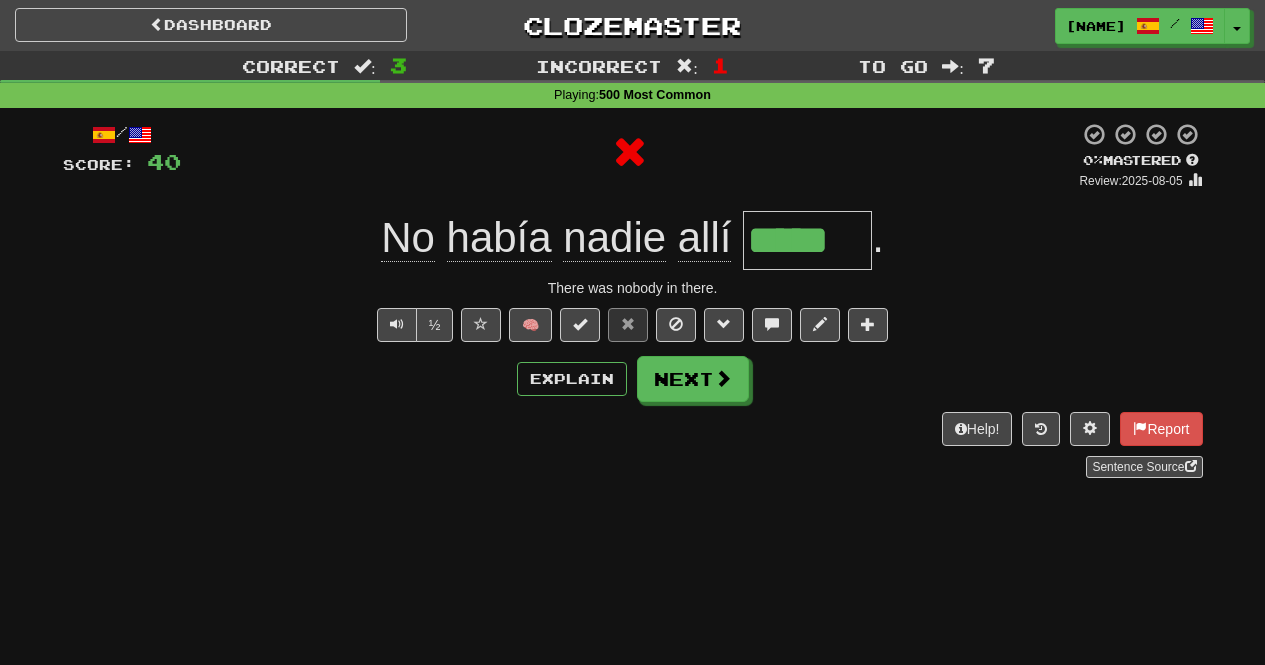 type on "******" 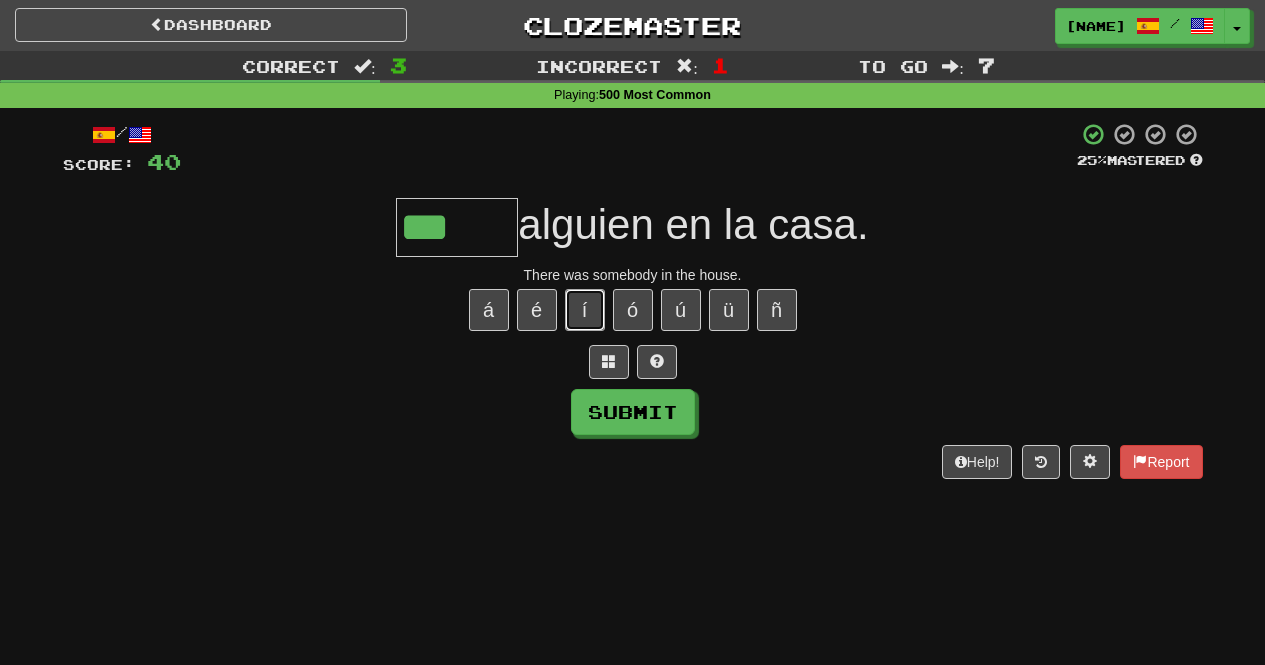 click on "í" at bounding box center [585, 310] 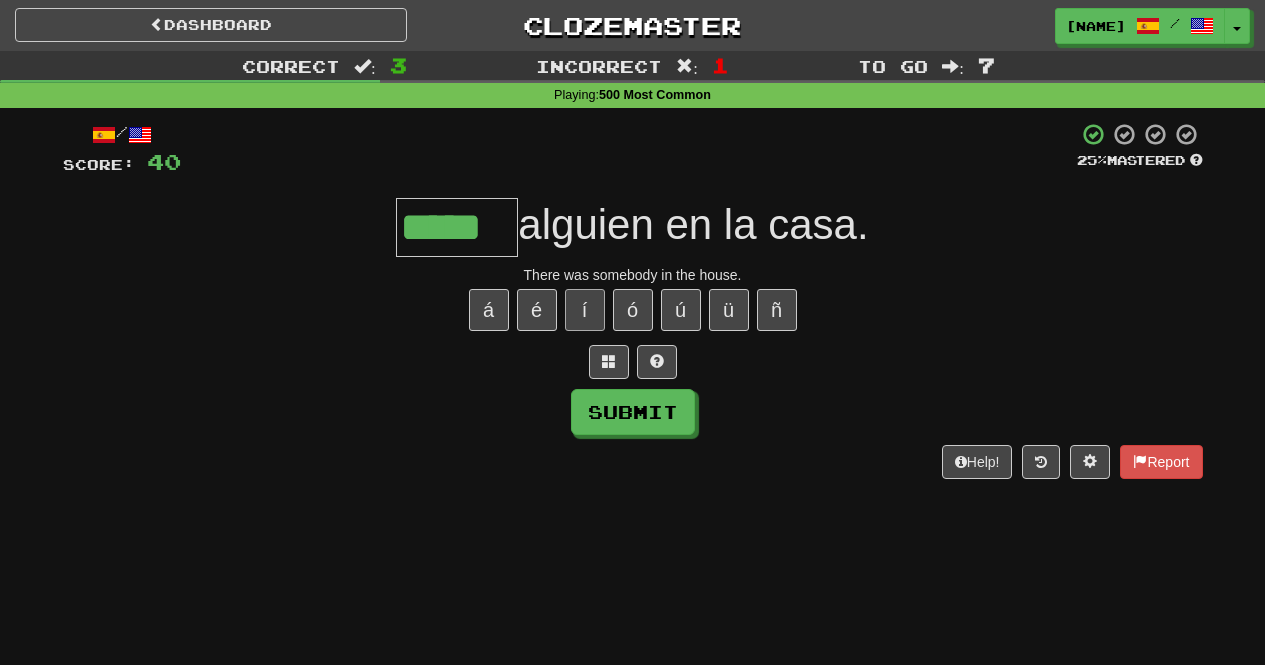 type on "*****" 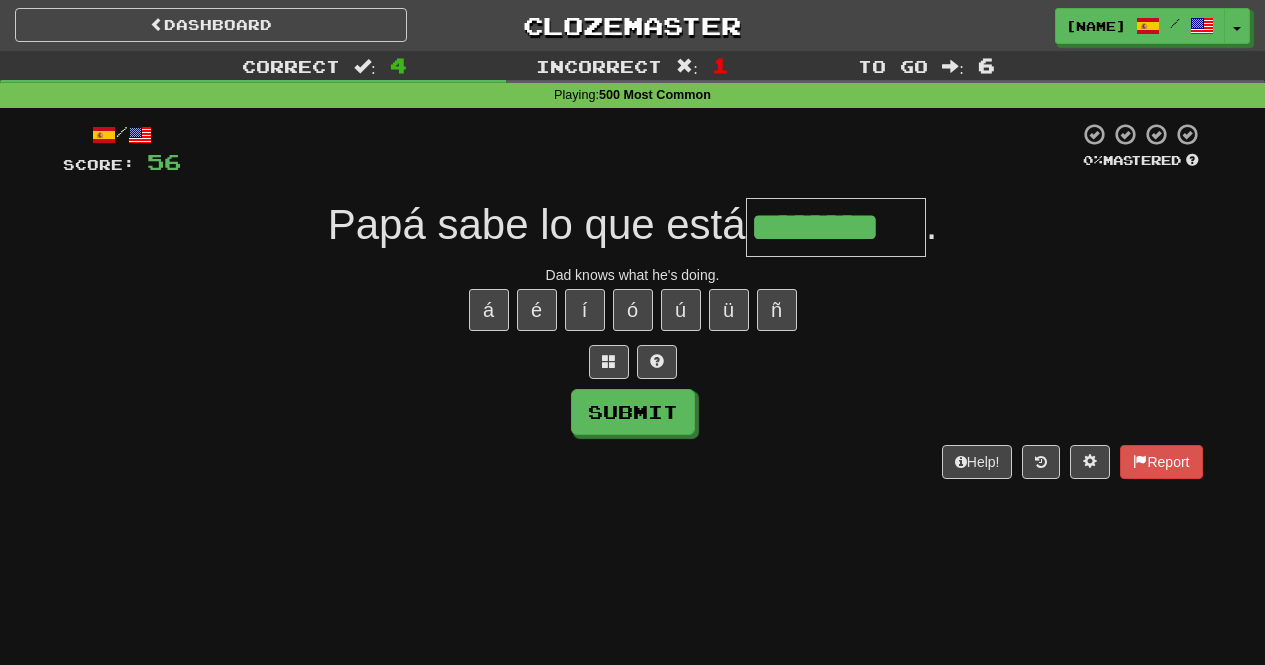 type on "********" 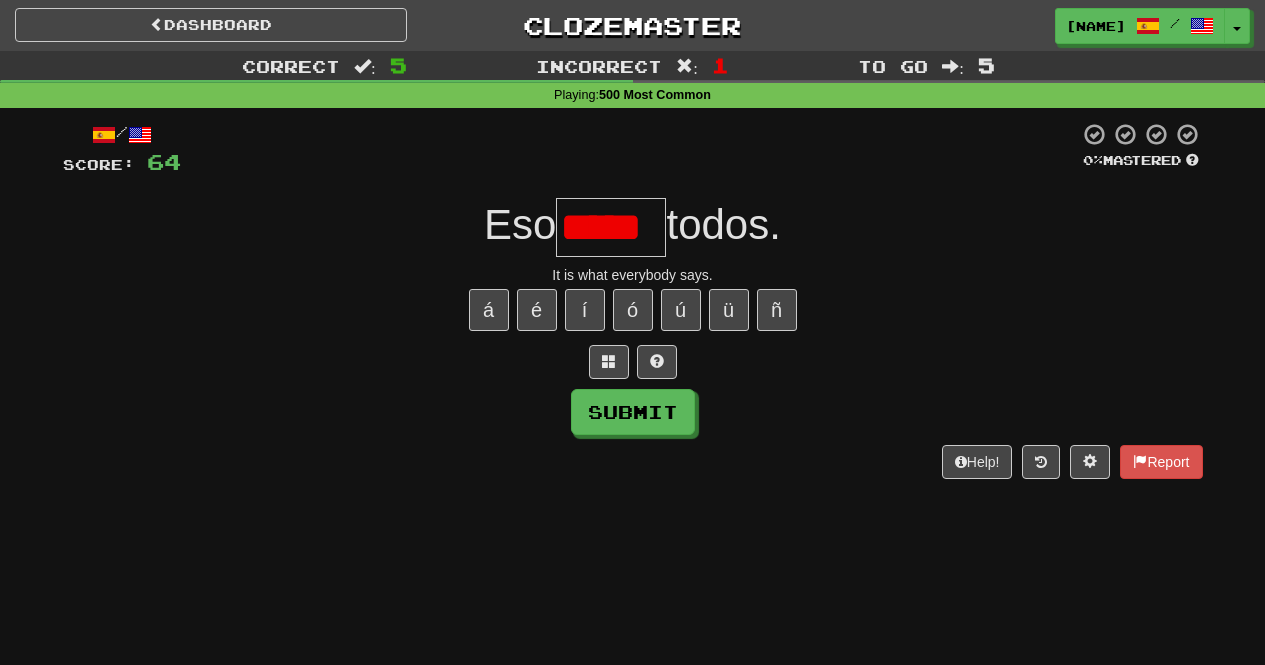 scroll, scrollTop: 0, scrollLeft: 0, axis: both 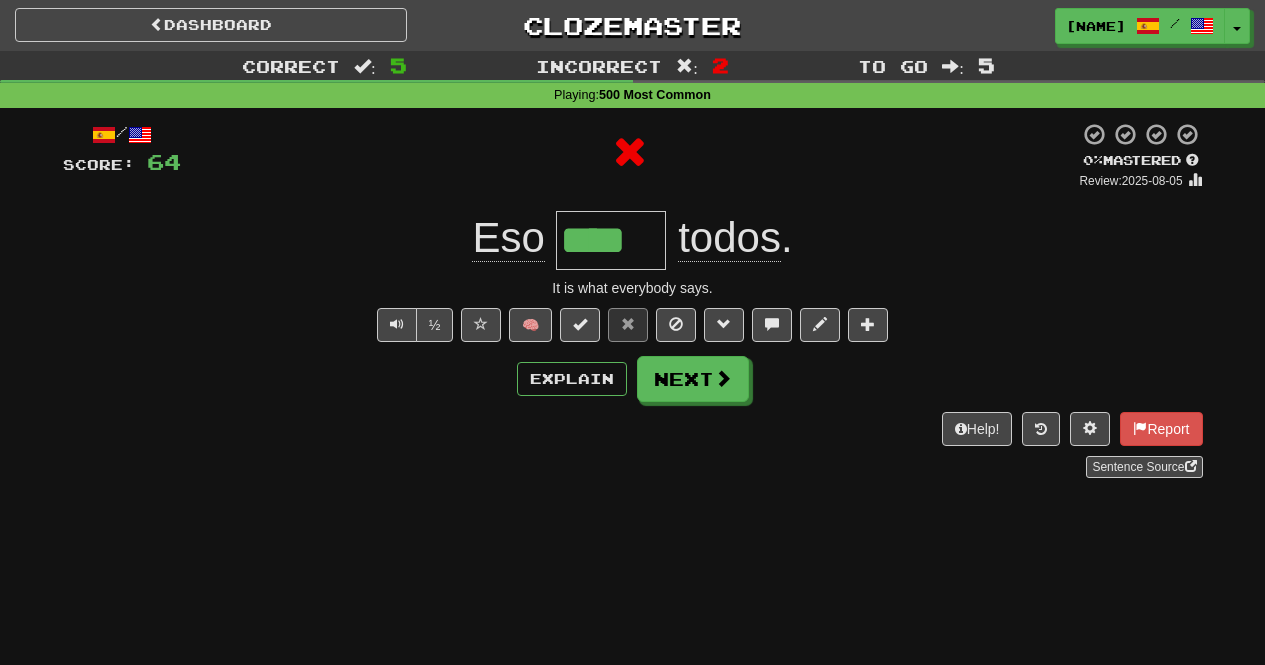 type on "*****" 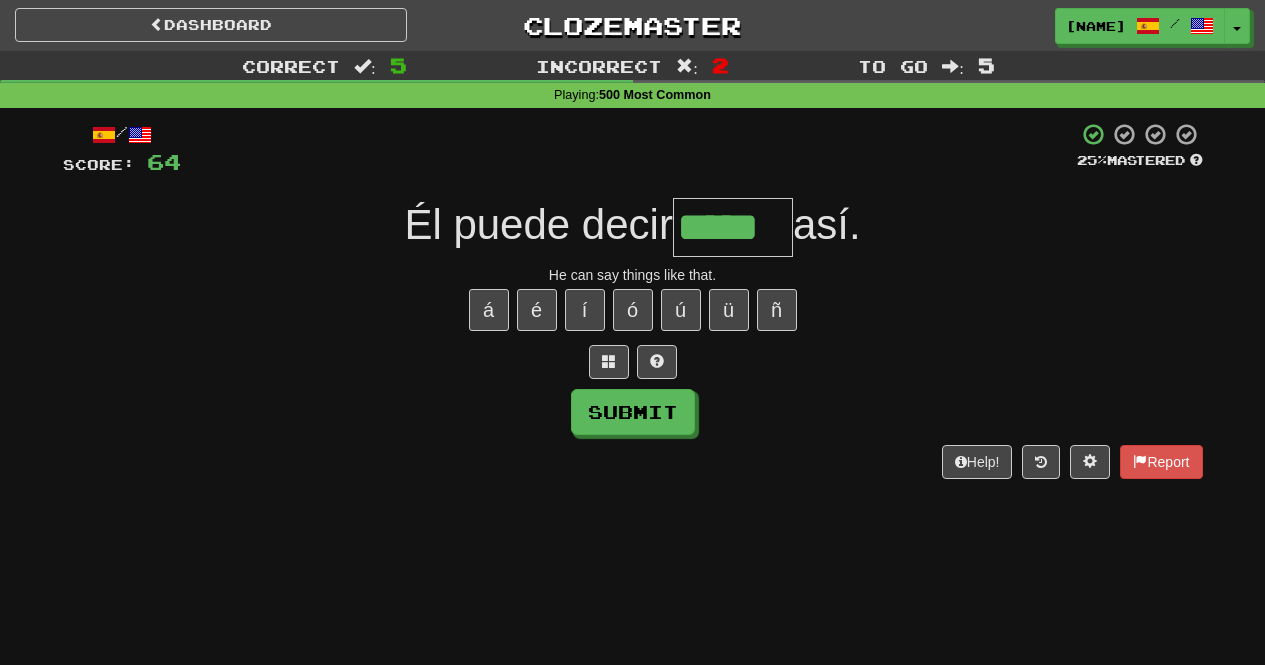 type on "*****" 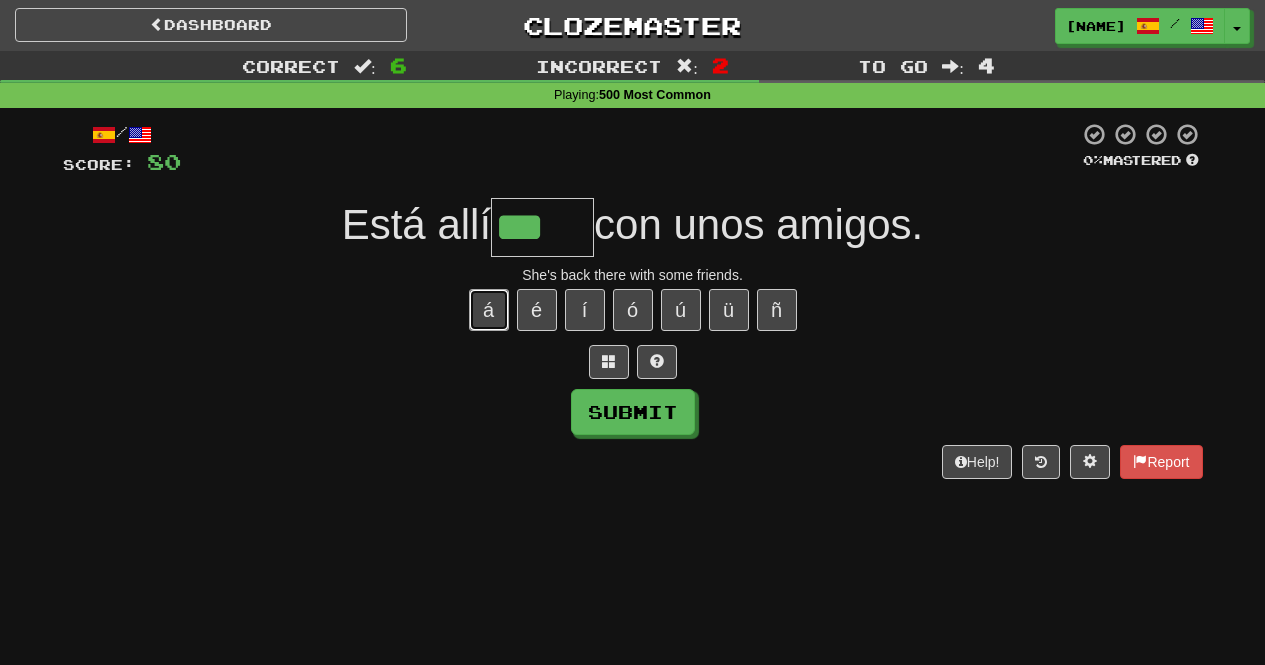 click on "á" at bounding box center [489, 310] 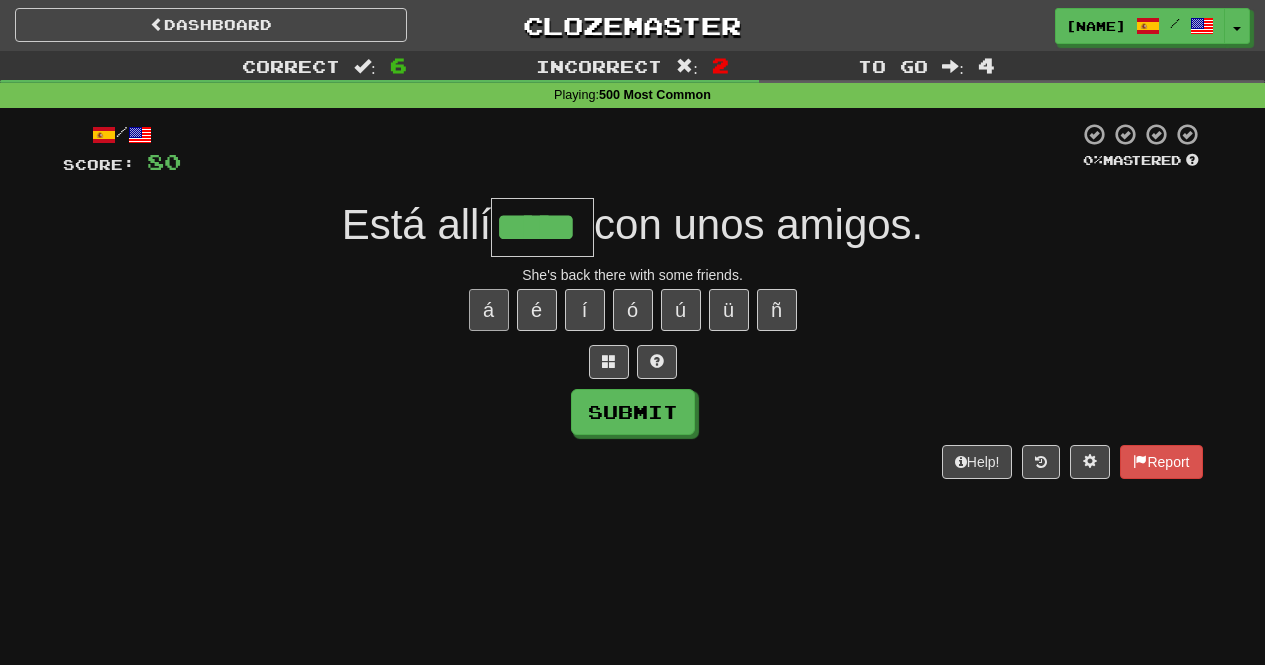 type on "*****" 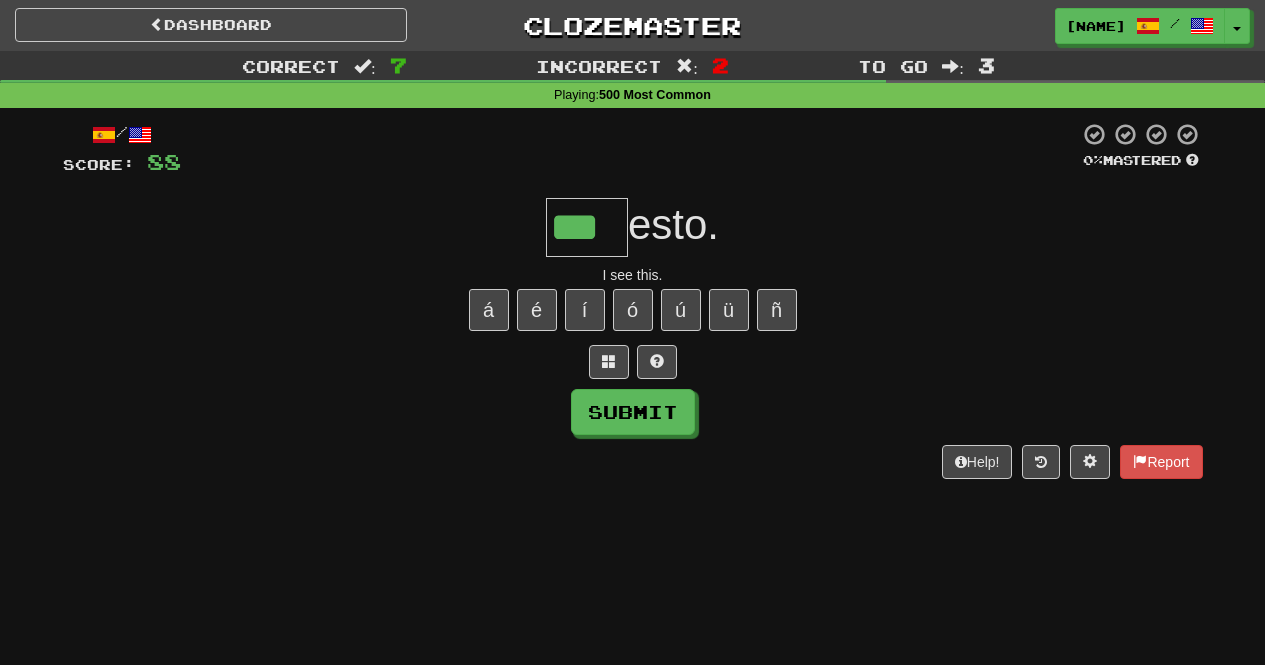 type on "***" 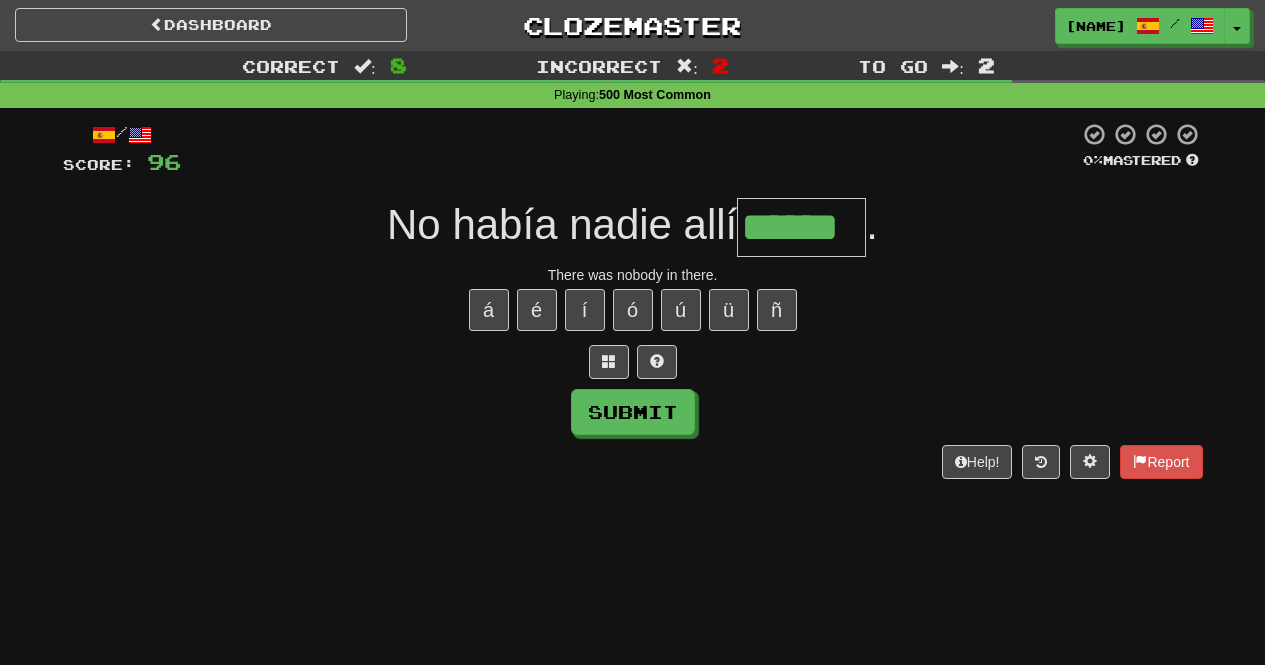 type on "******" 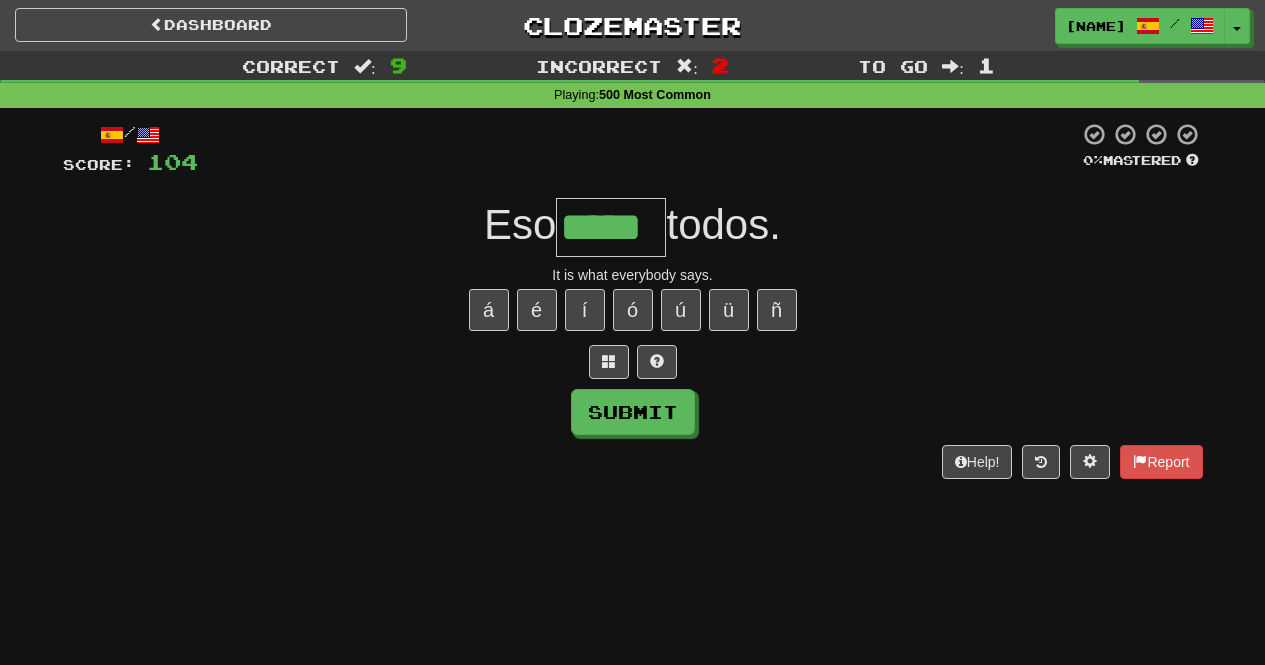 type on "*****" 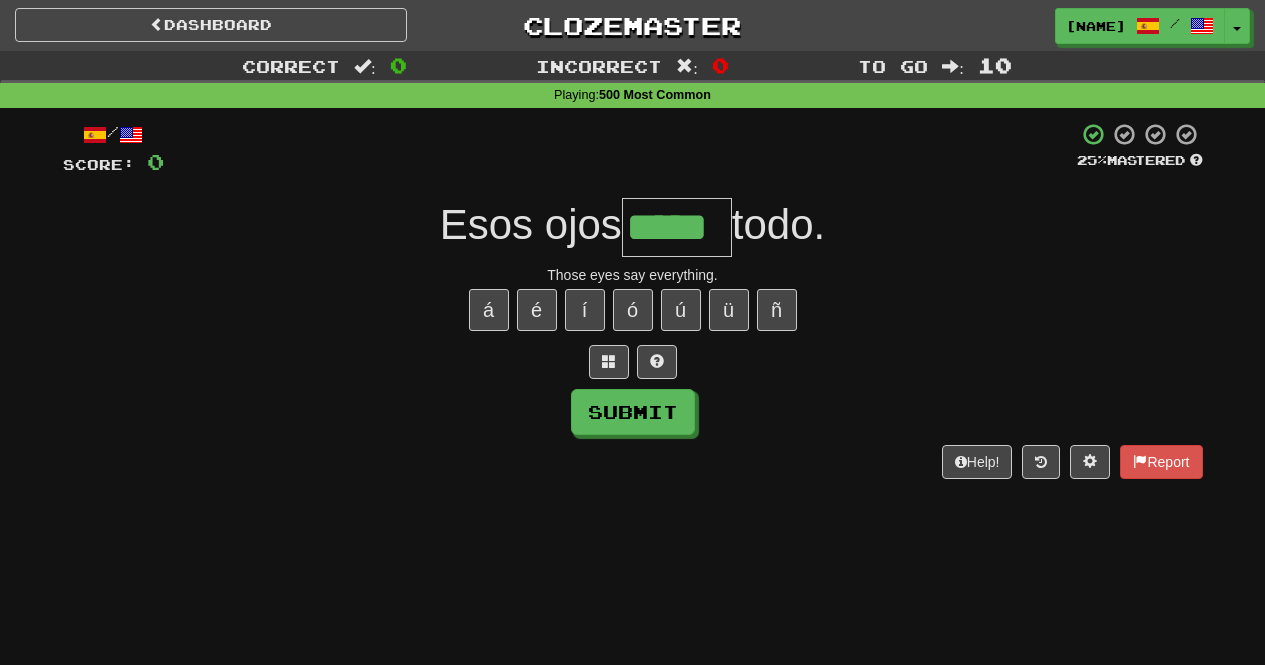 type on "*****" 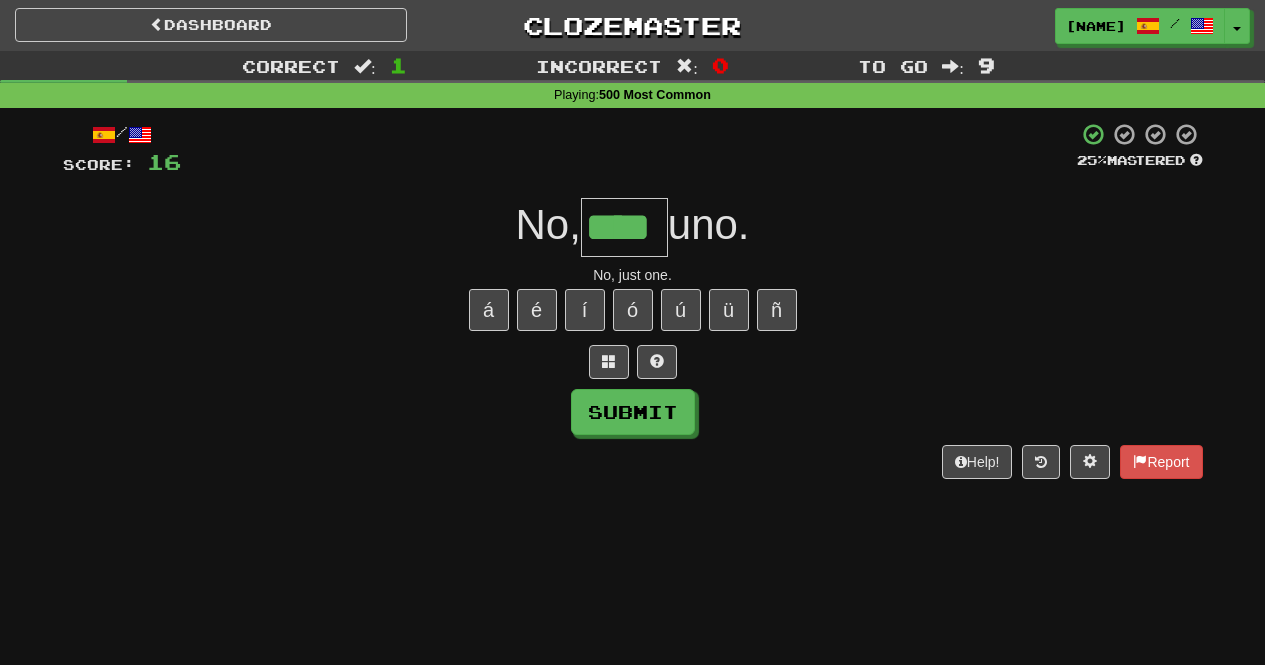type on "****" 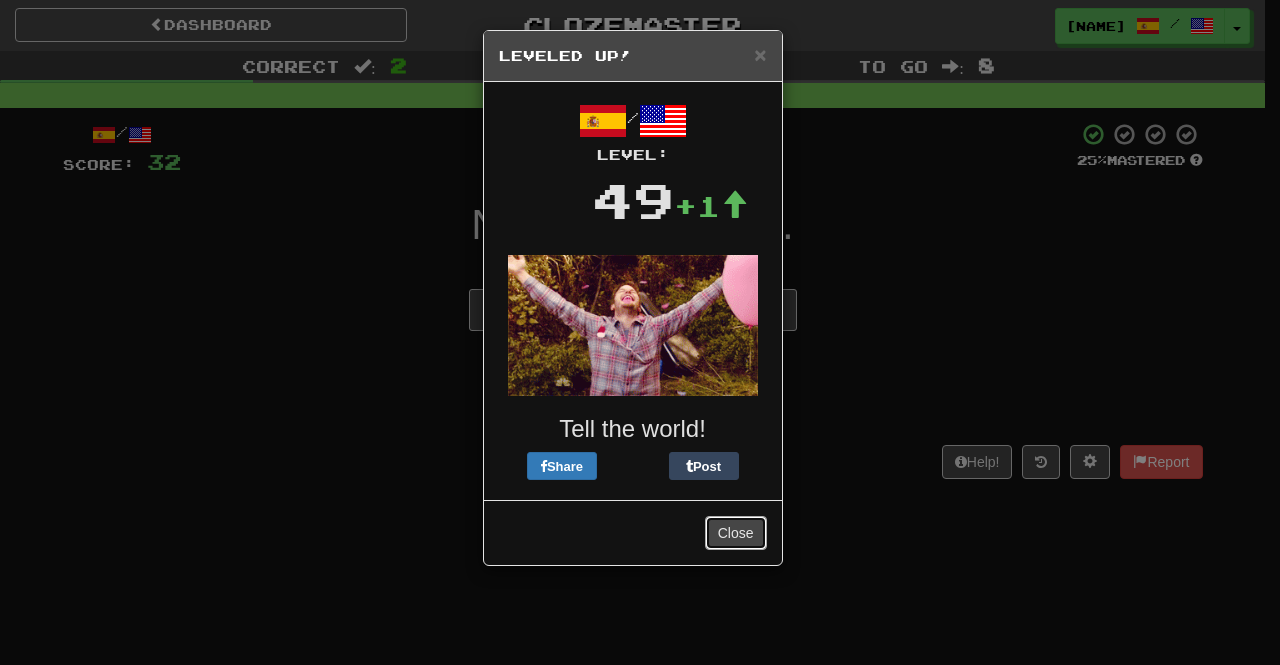 click on "Close" at bounding box center [736, 533] 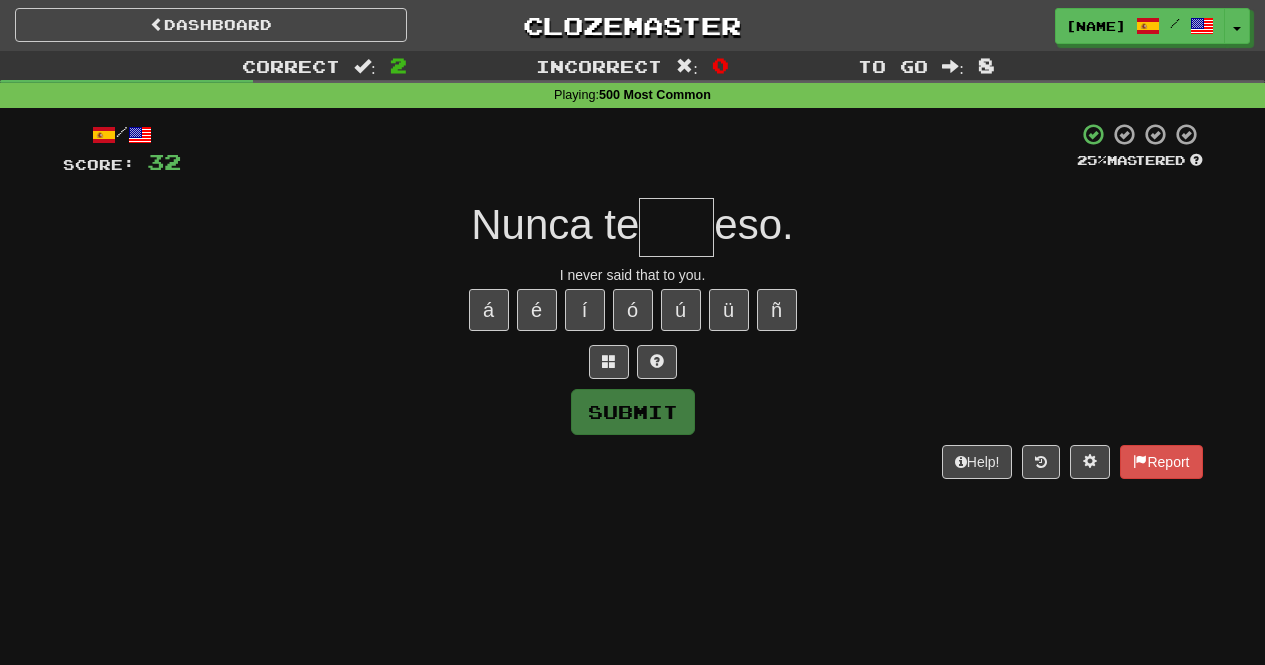 click at bounding box center (676, 227) 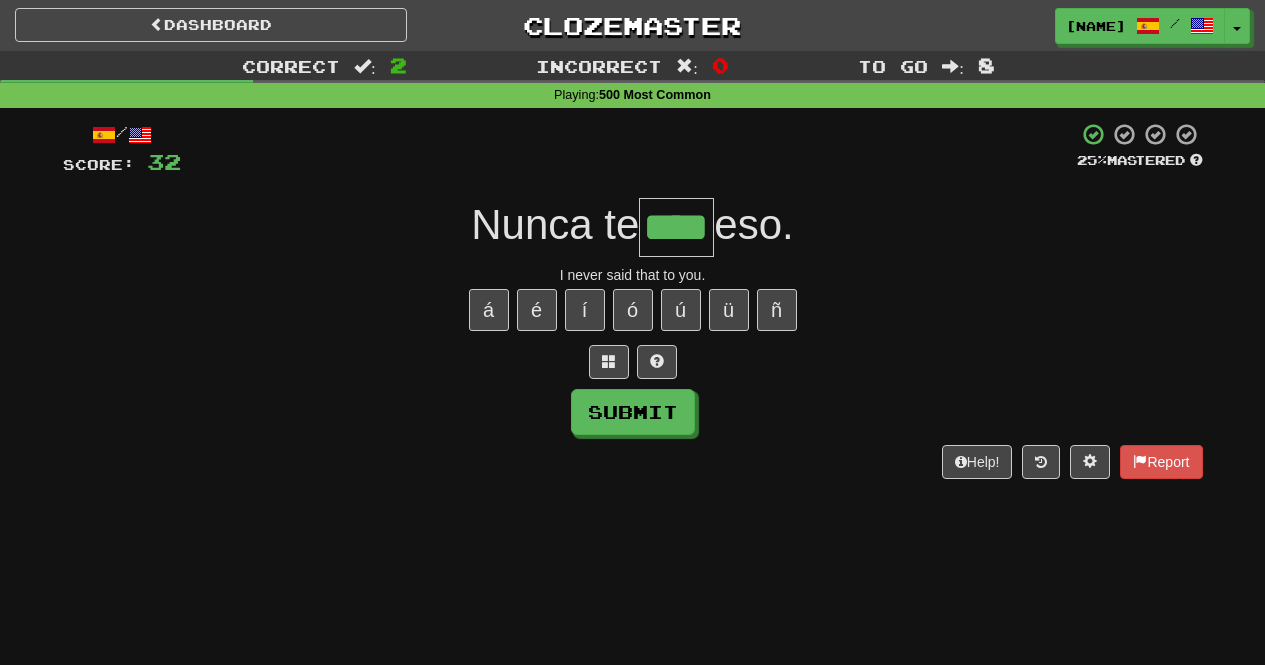 type on "****" 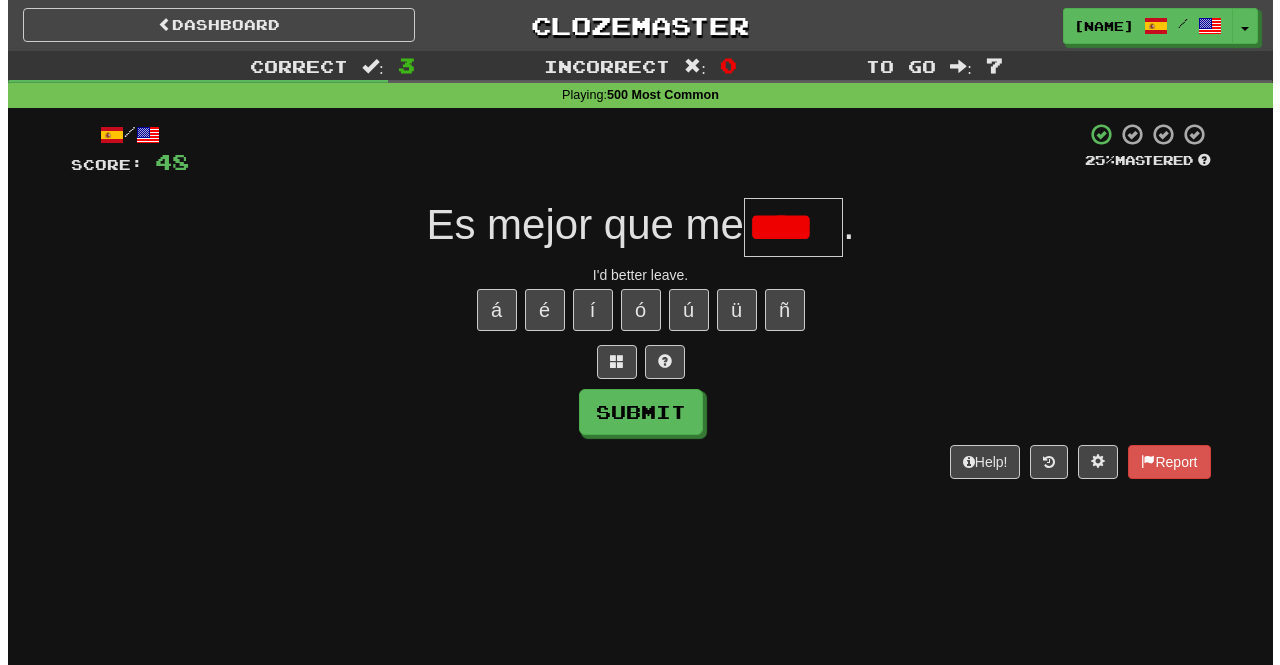 scroll, scrollTop: 0, scrollLeft: 0, axis: both 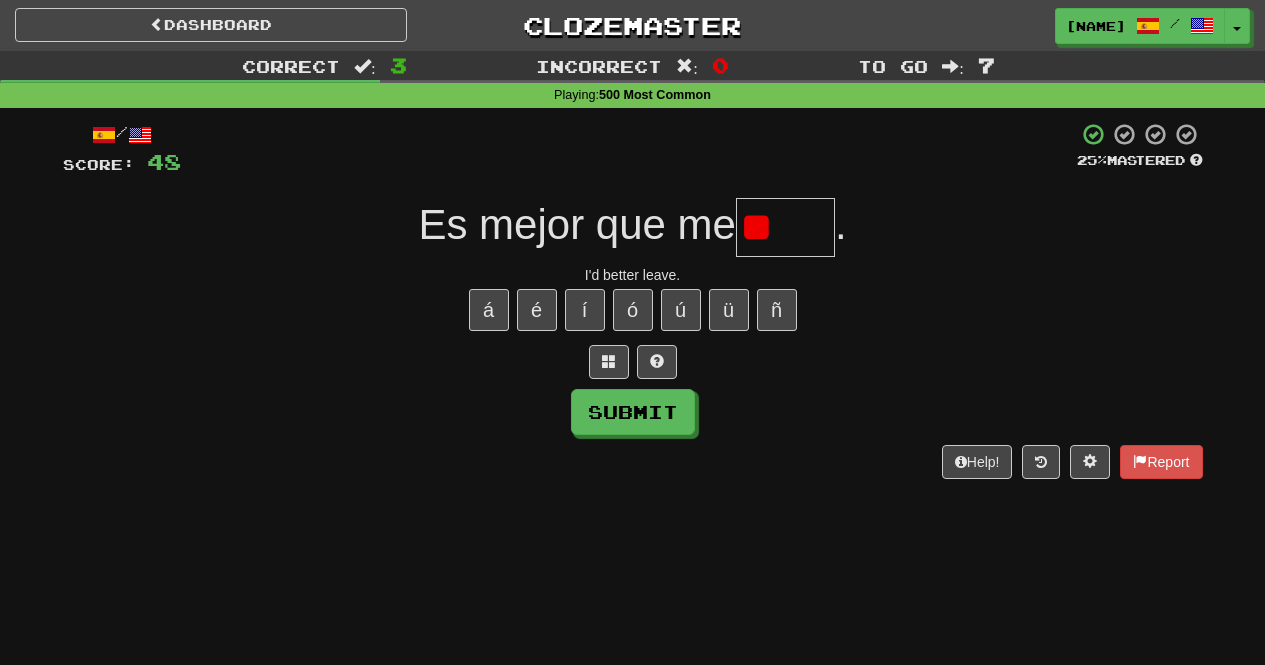 type on "*" 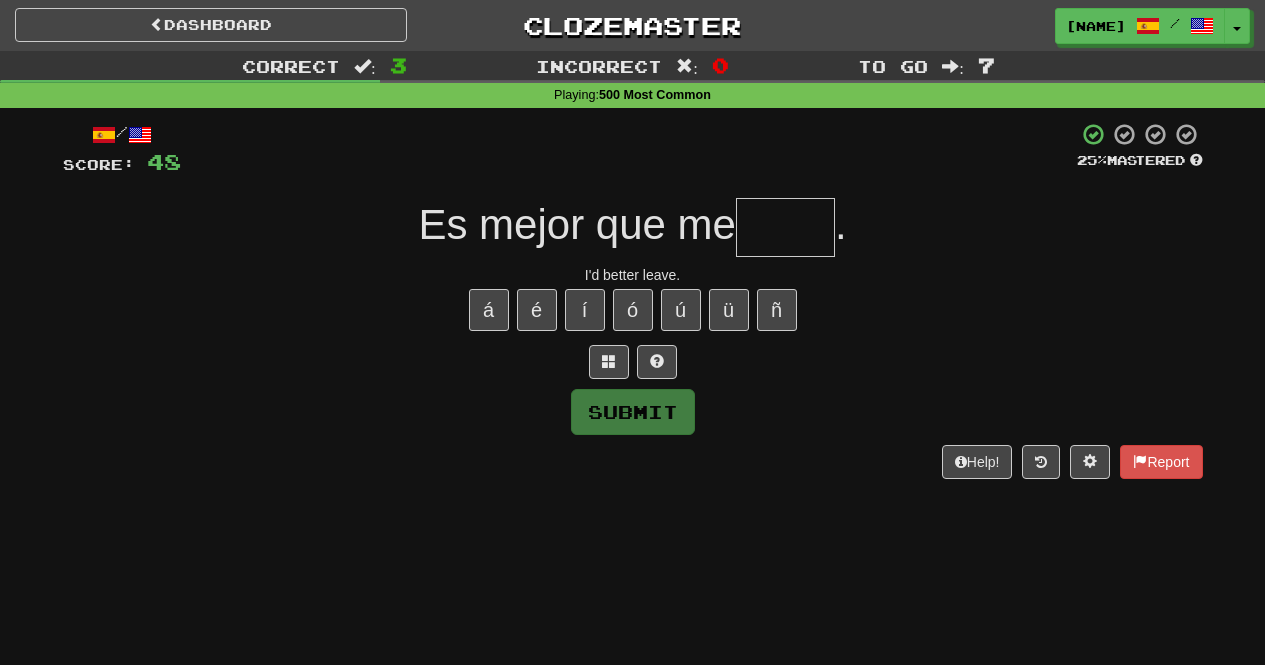 type on "*" 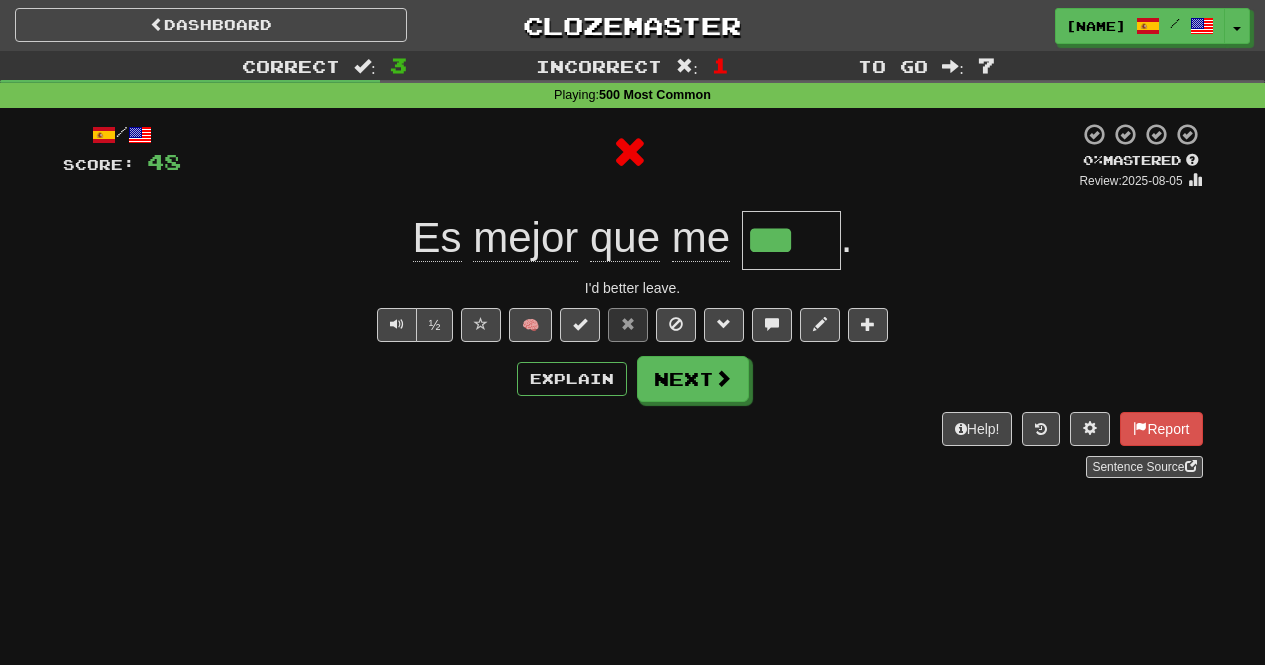 type on "****" 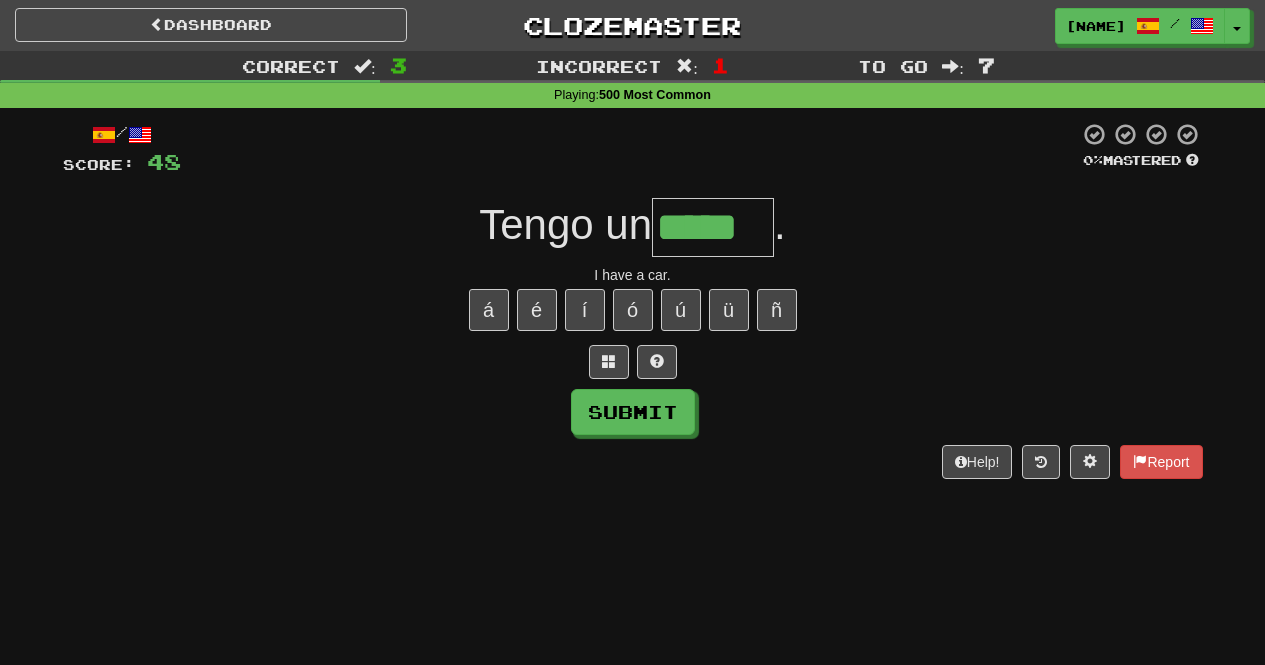 type on "*****" 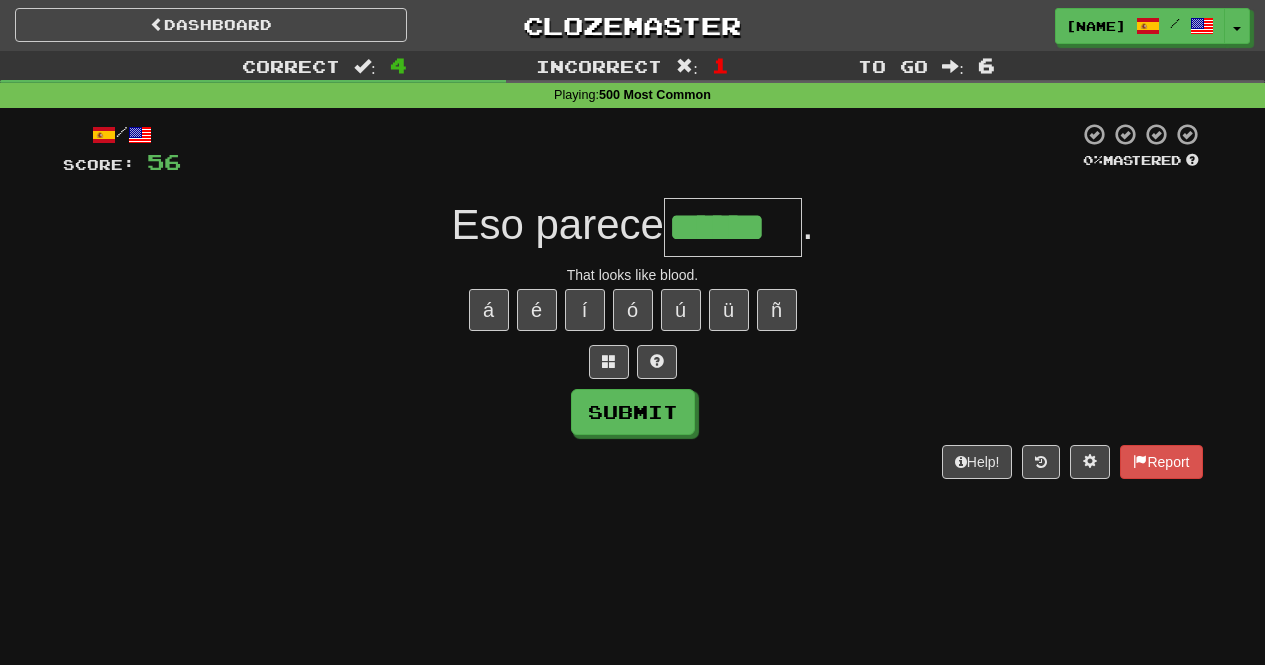 type on "******" 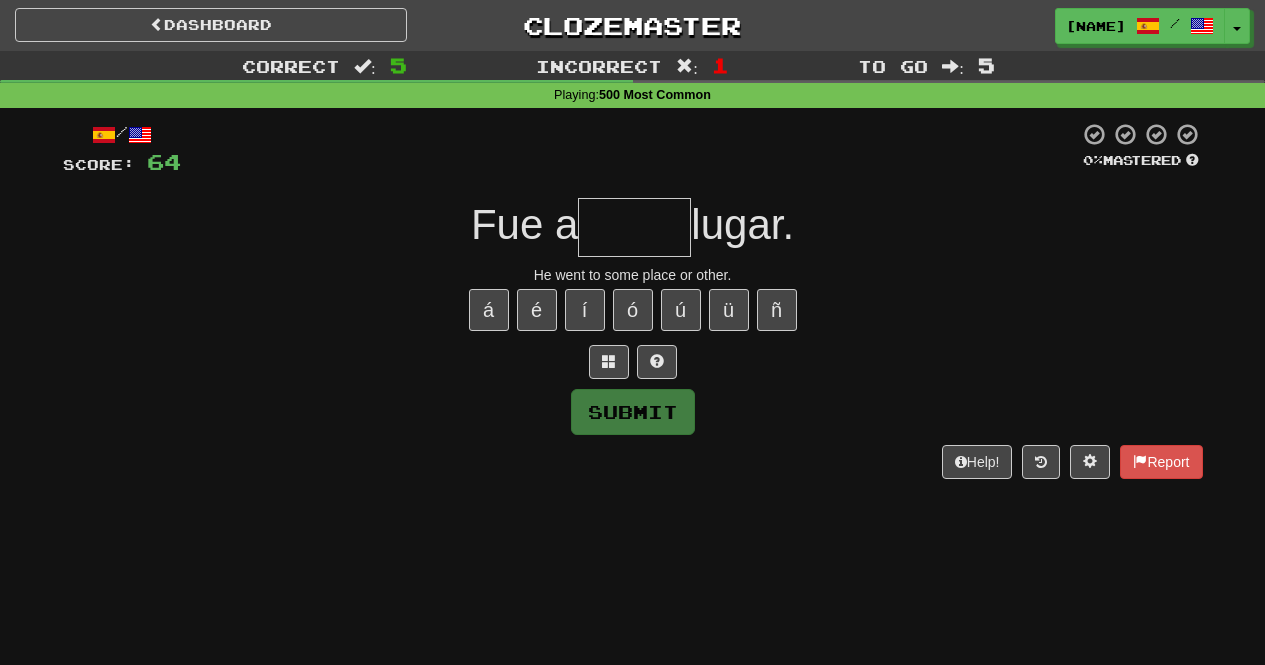 type on "*" 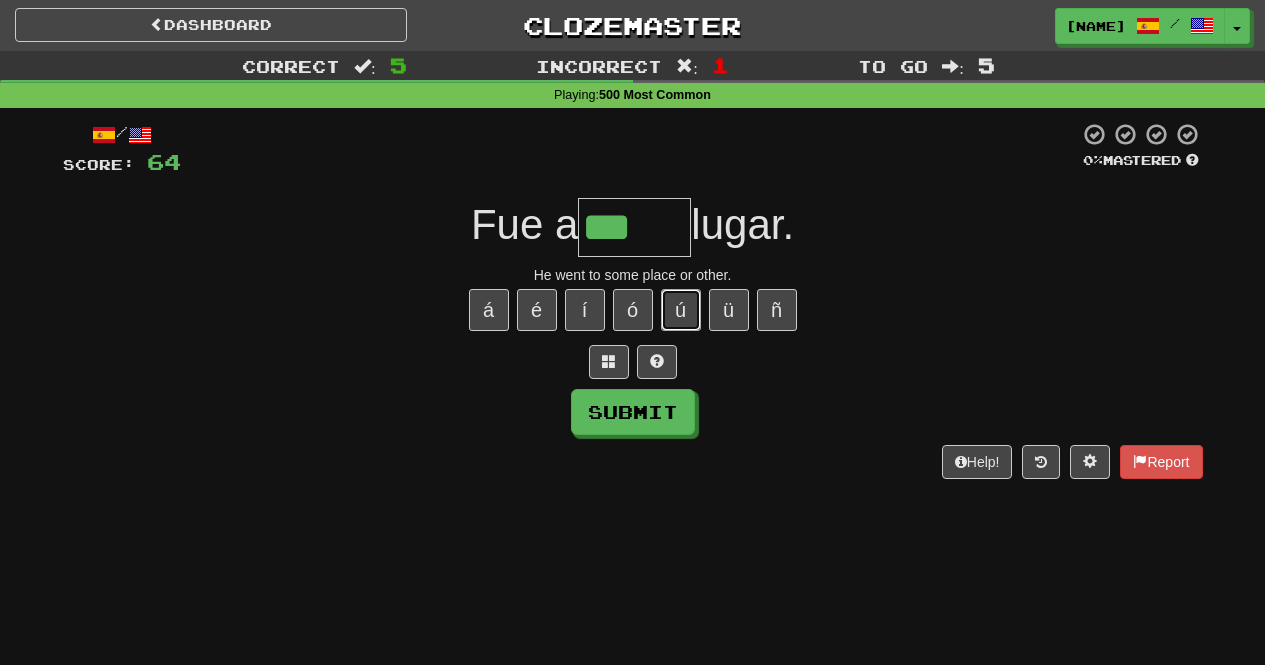 click on "ú" at bounding box center [681, 310] 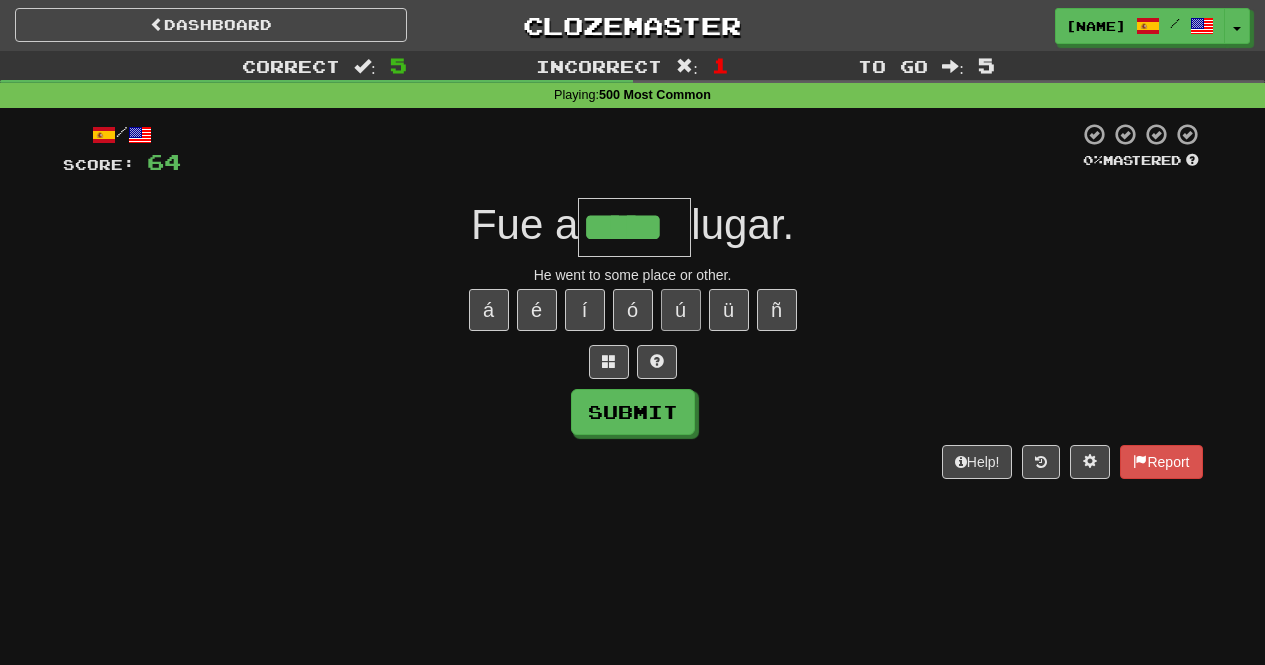 type on "*****" 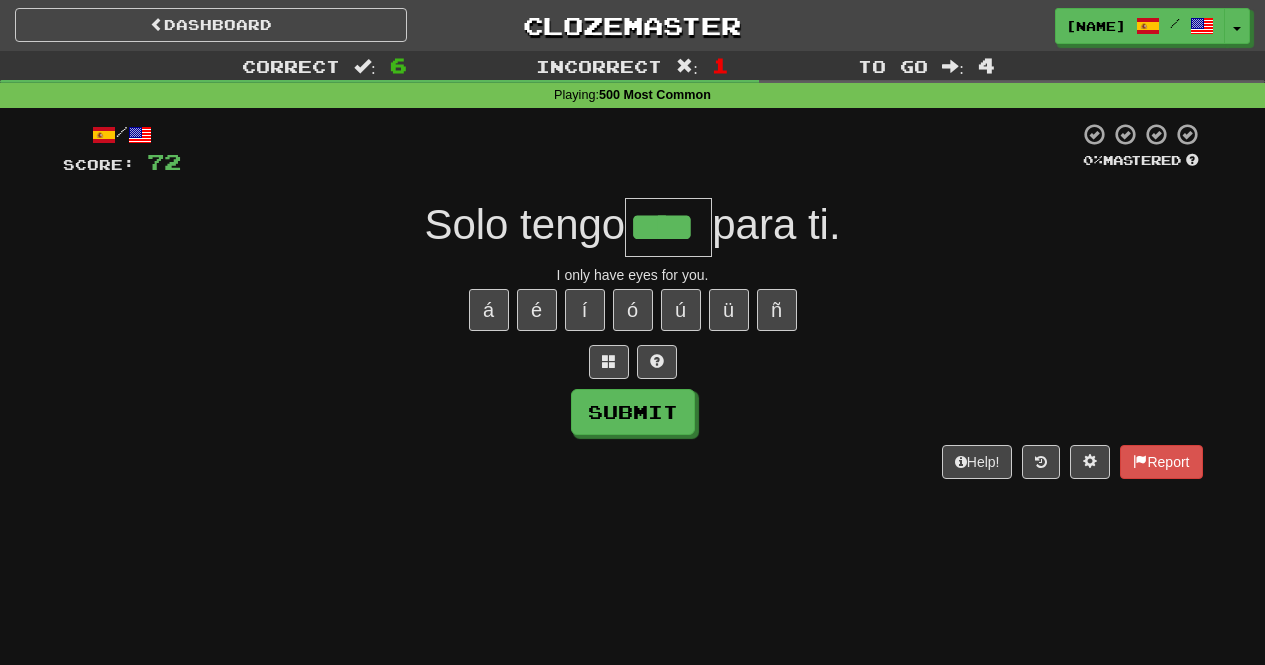 type on "****" 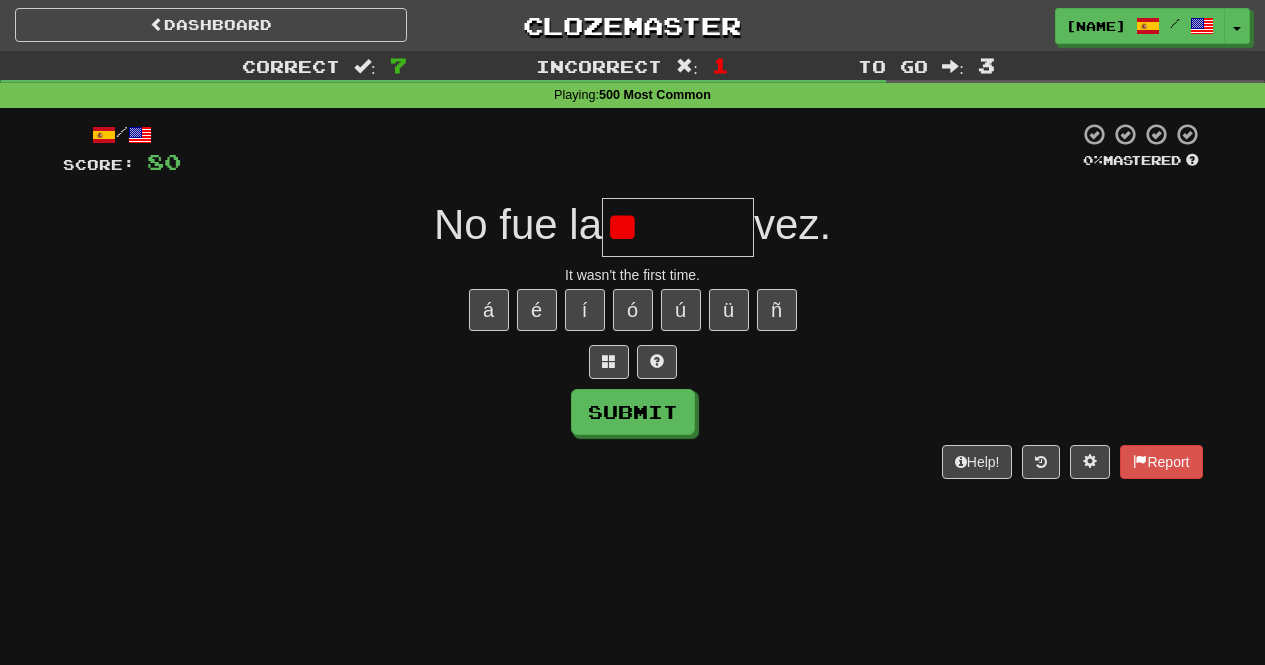 type on "*" 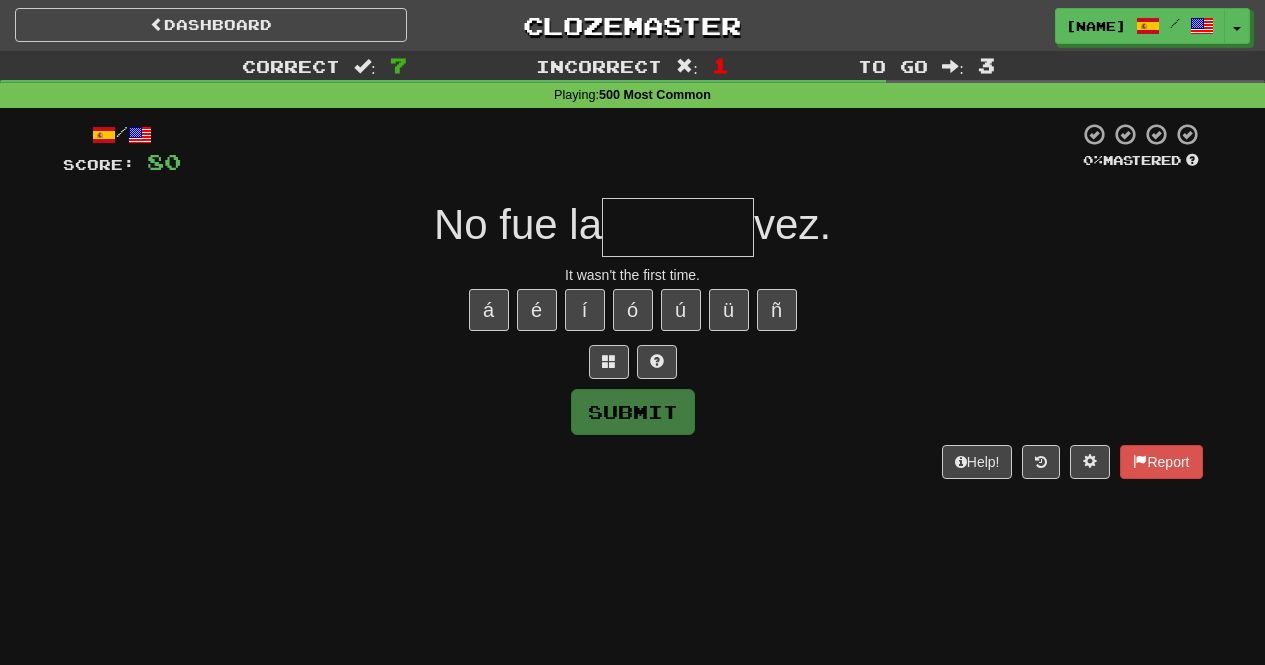 type on "*" 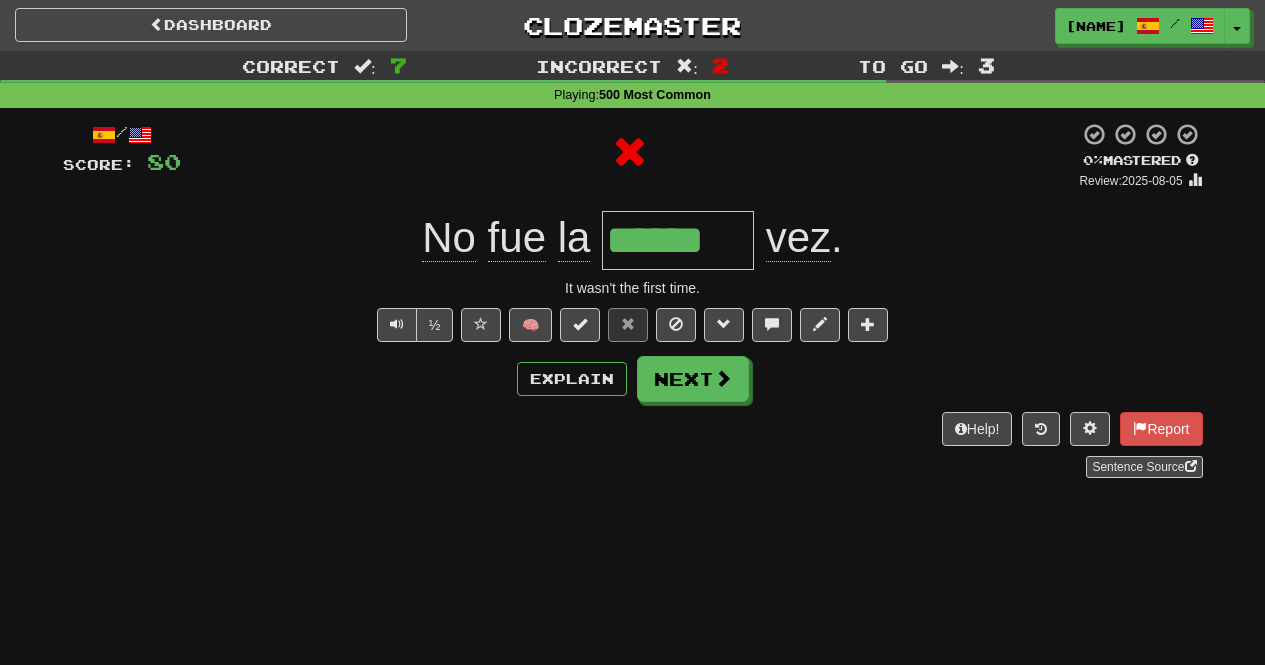 type on "*******" 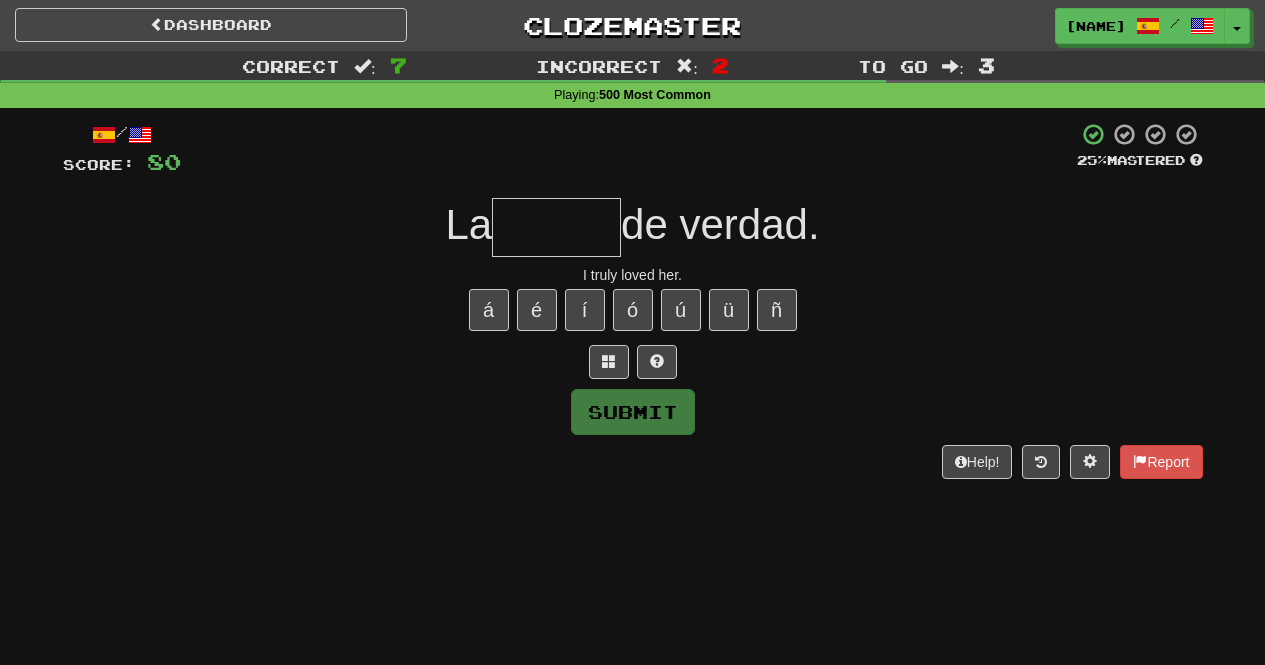 type on "*" 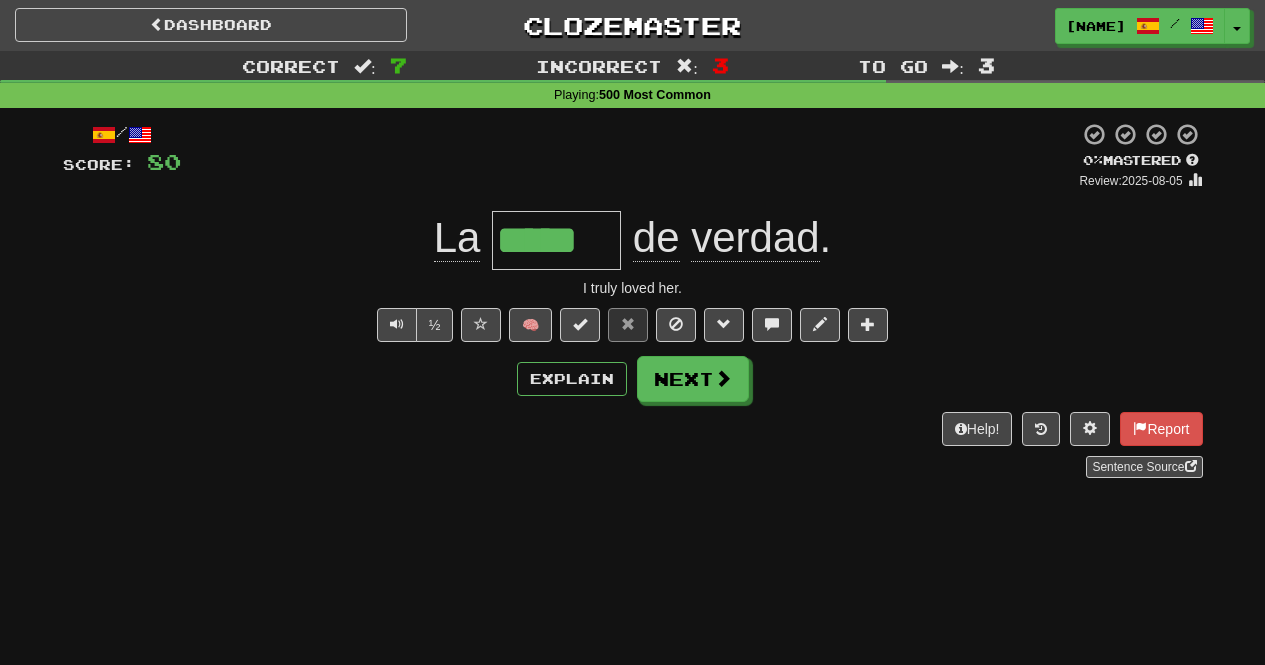 type on "******" 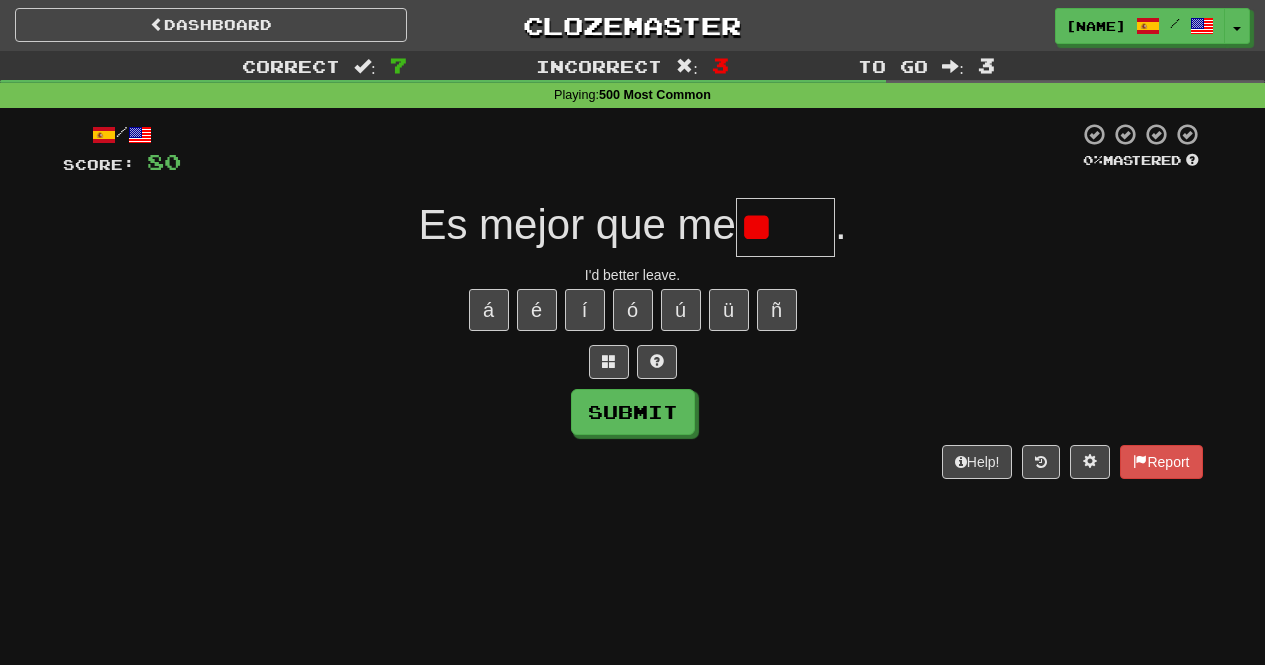 type on "*" 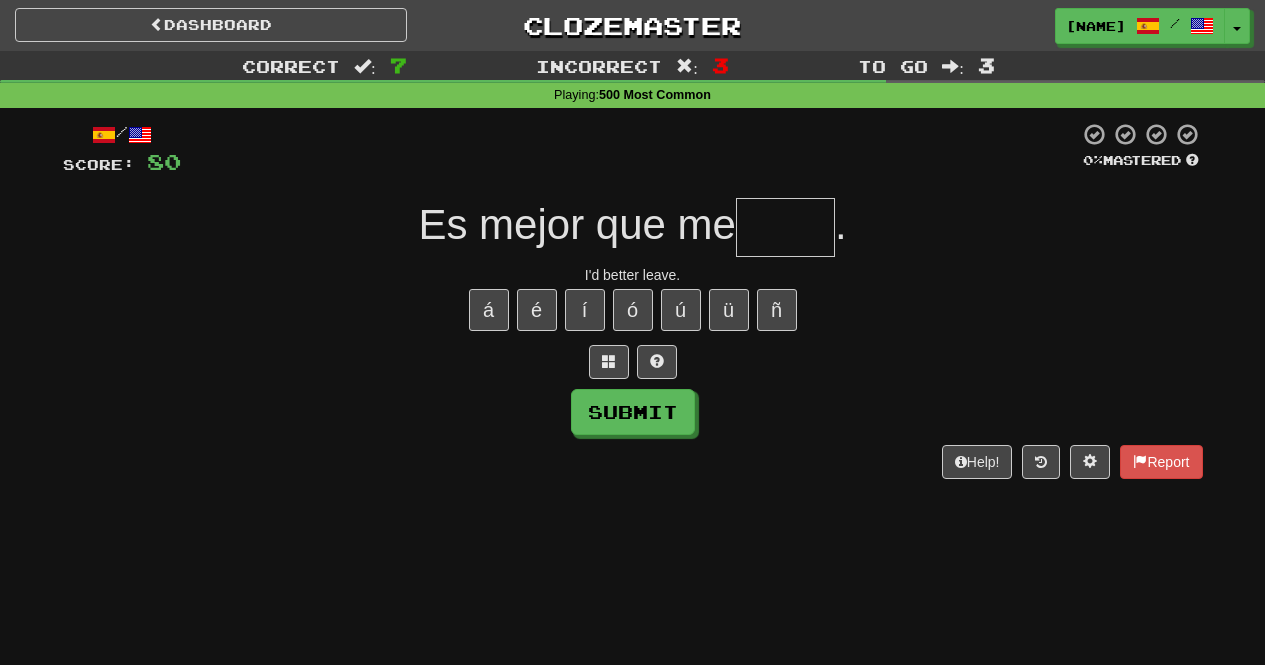 type on "*" 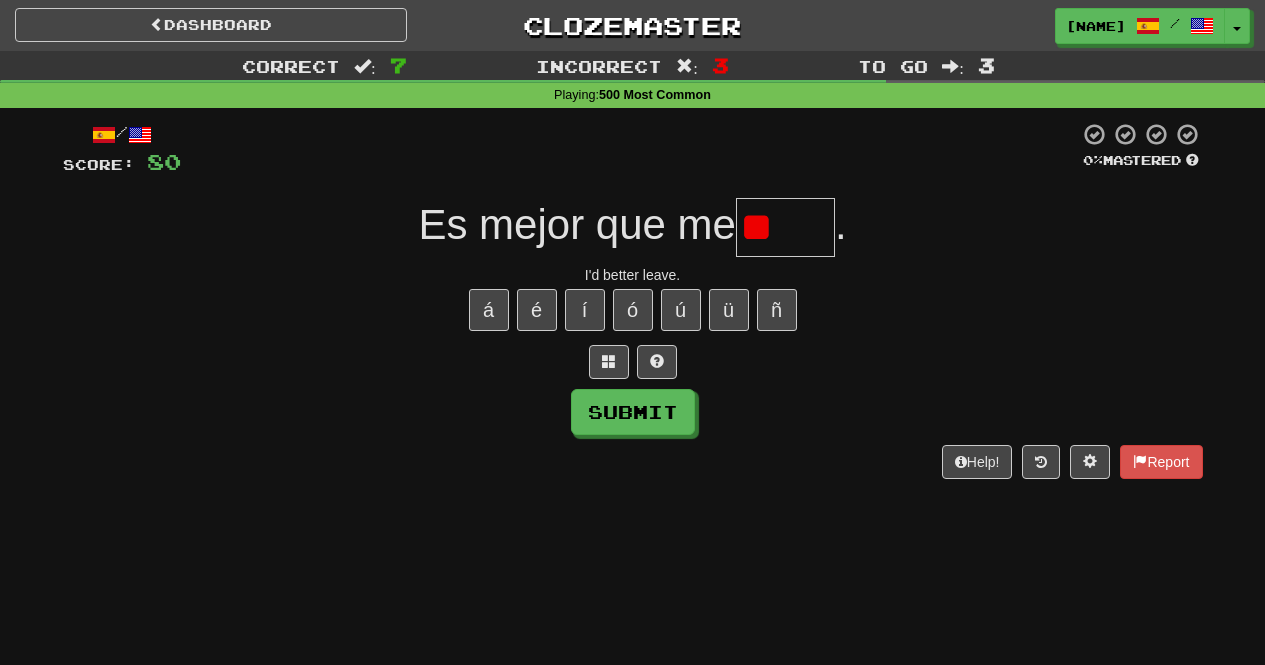 type on "*" 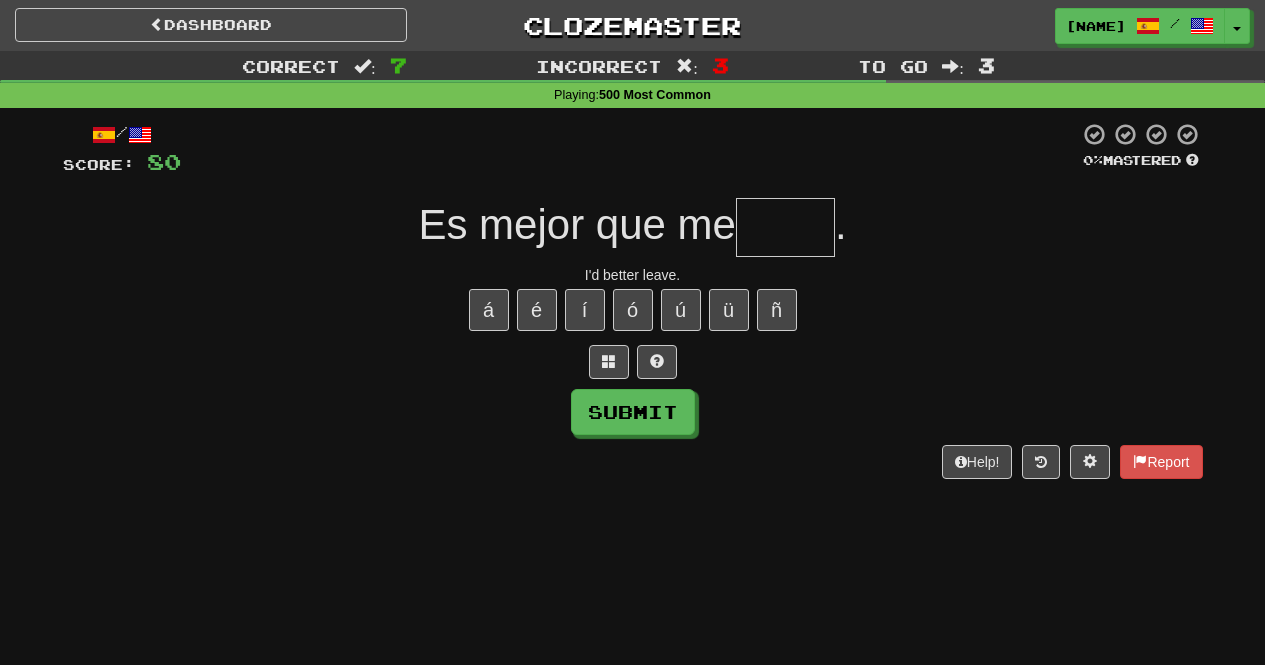 type on "*" 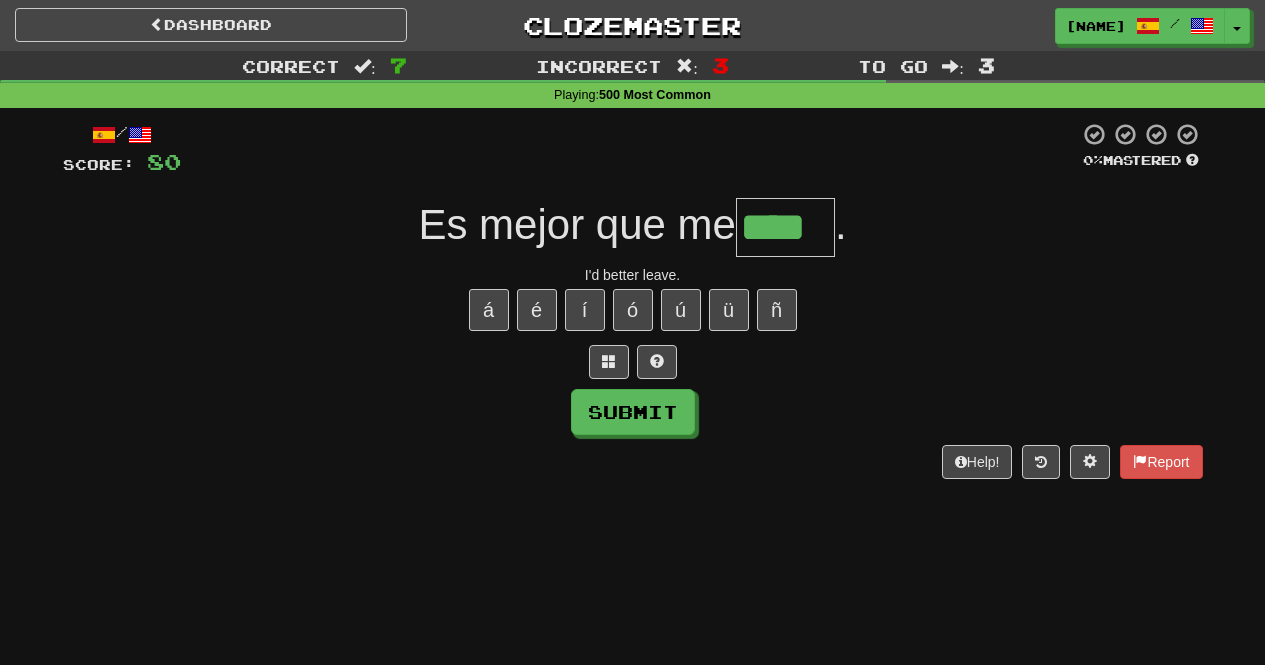 type on "****" 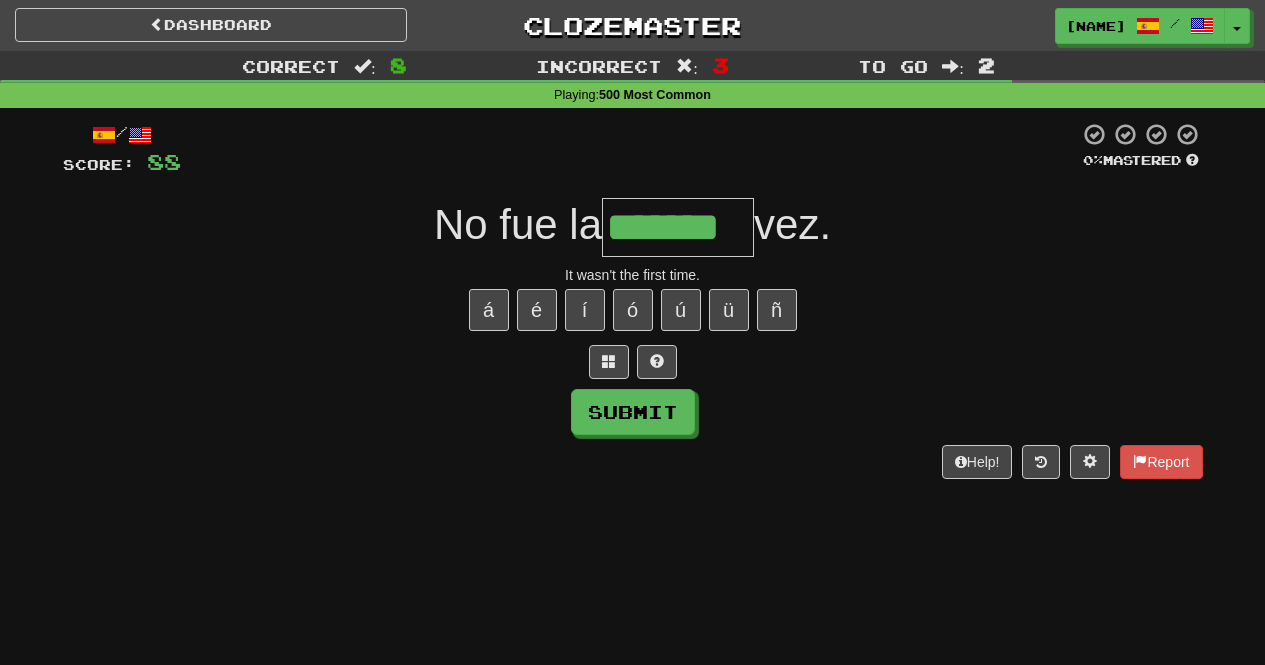 type on "*******" 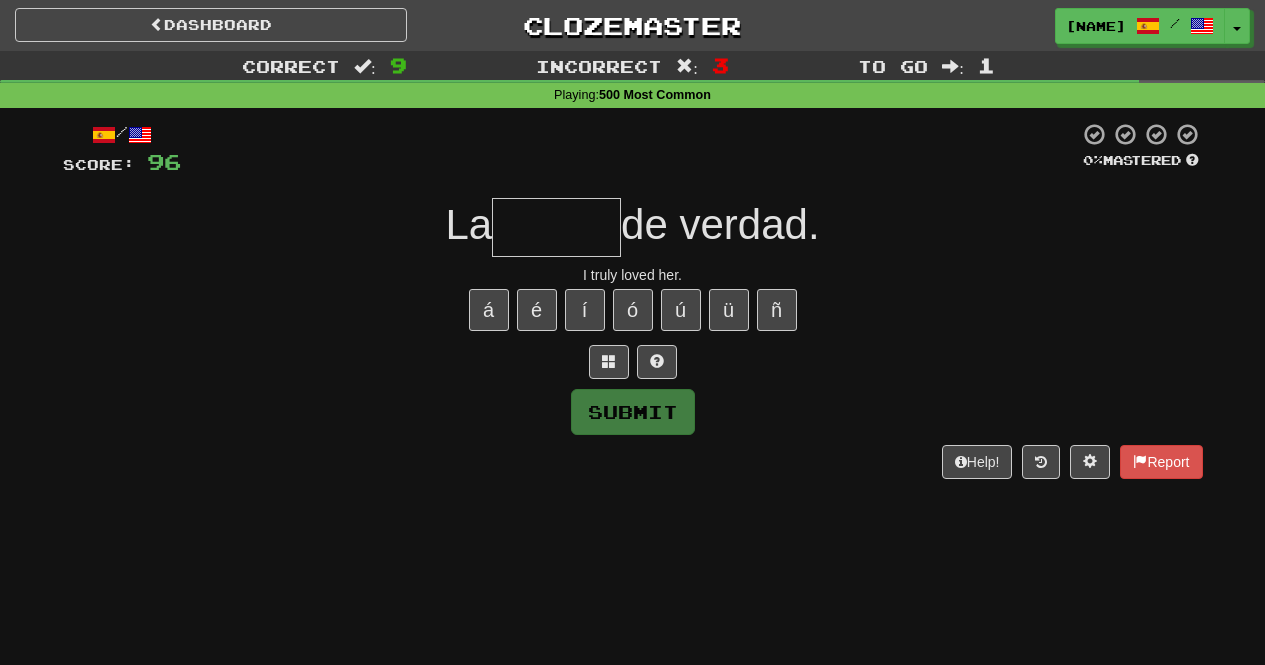 type on "*" 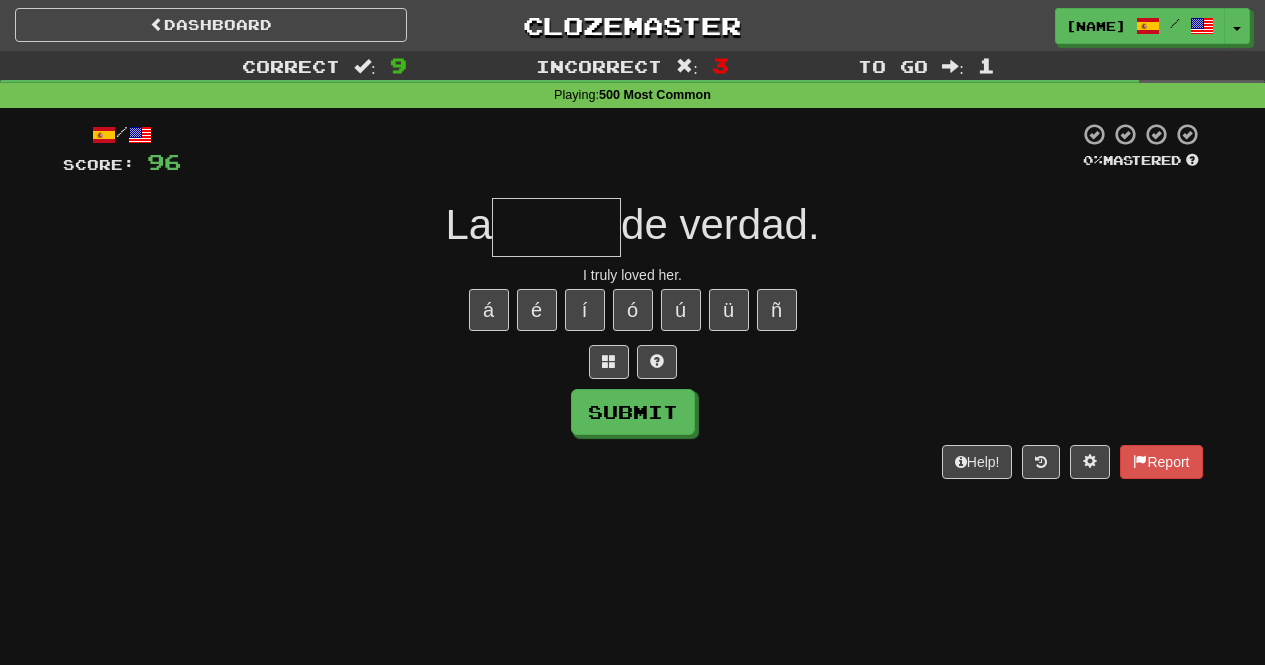 type on "*" 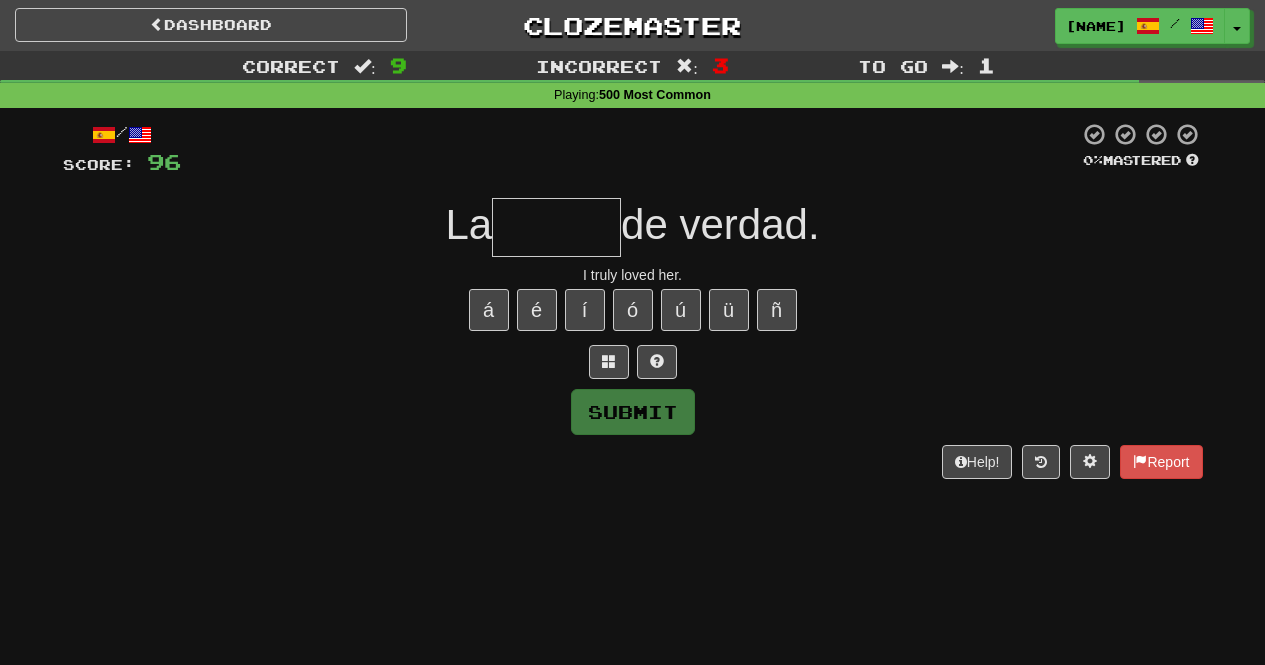 type on "*" 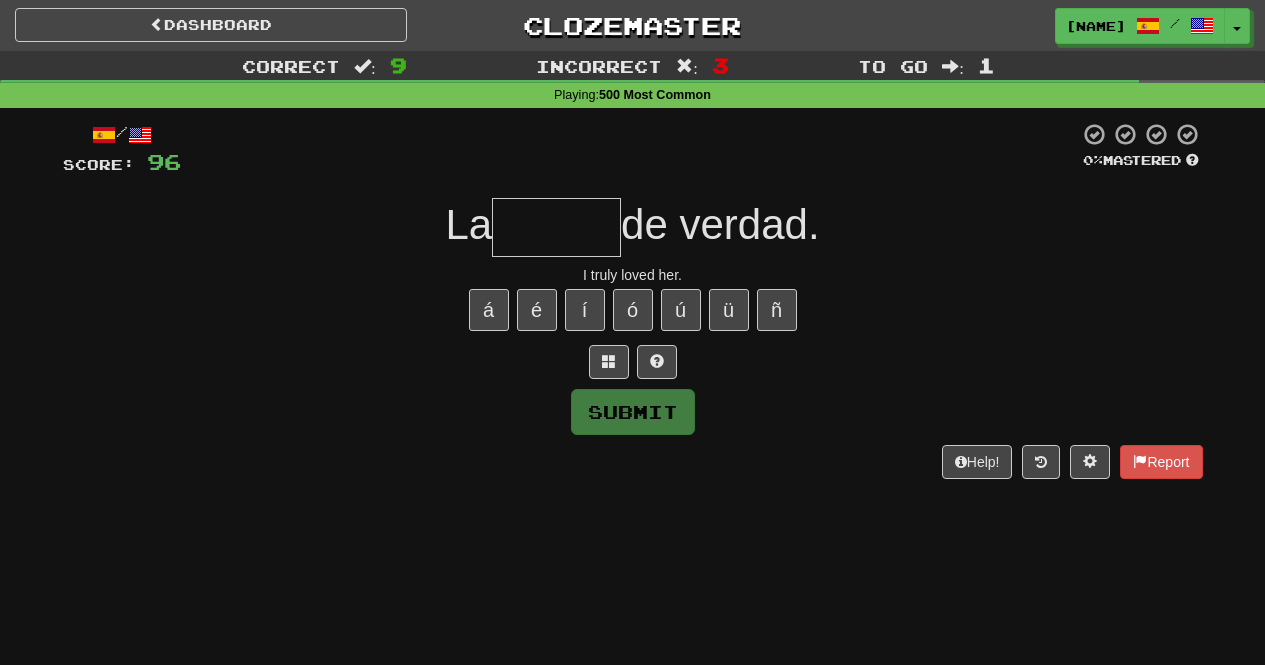 type on "*" 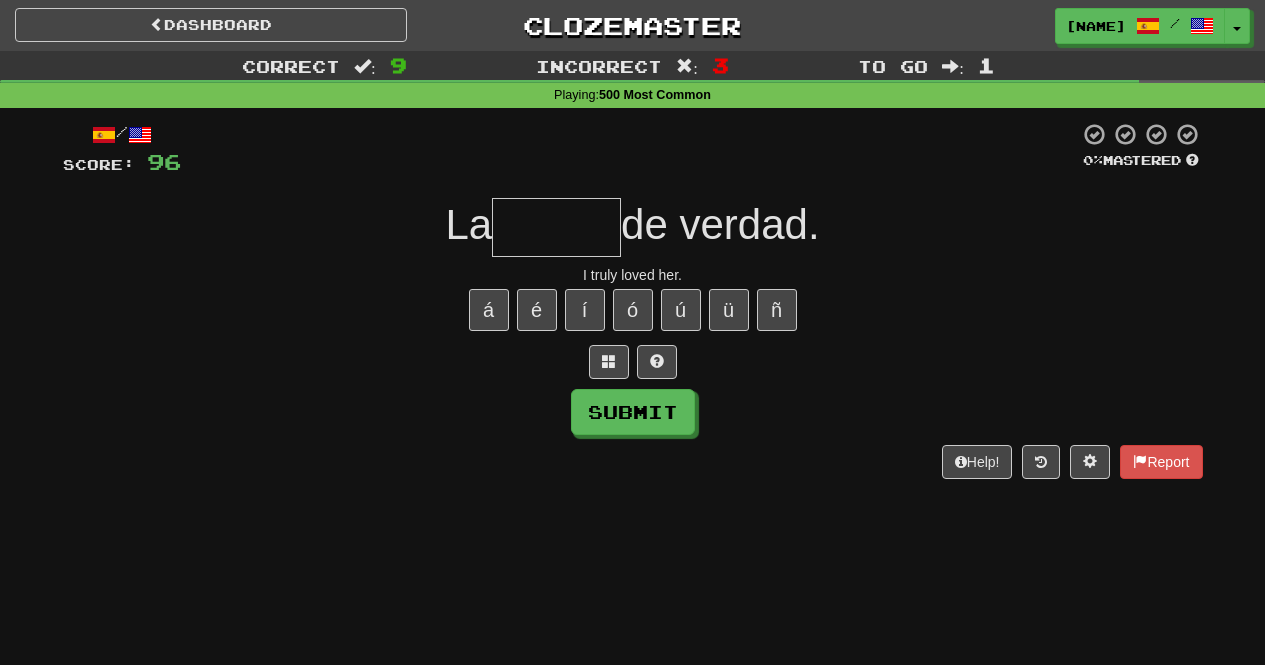 type on "*" 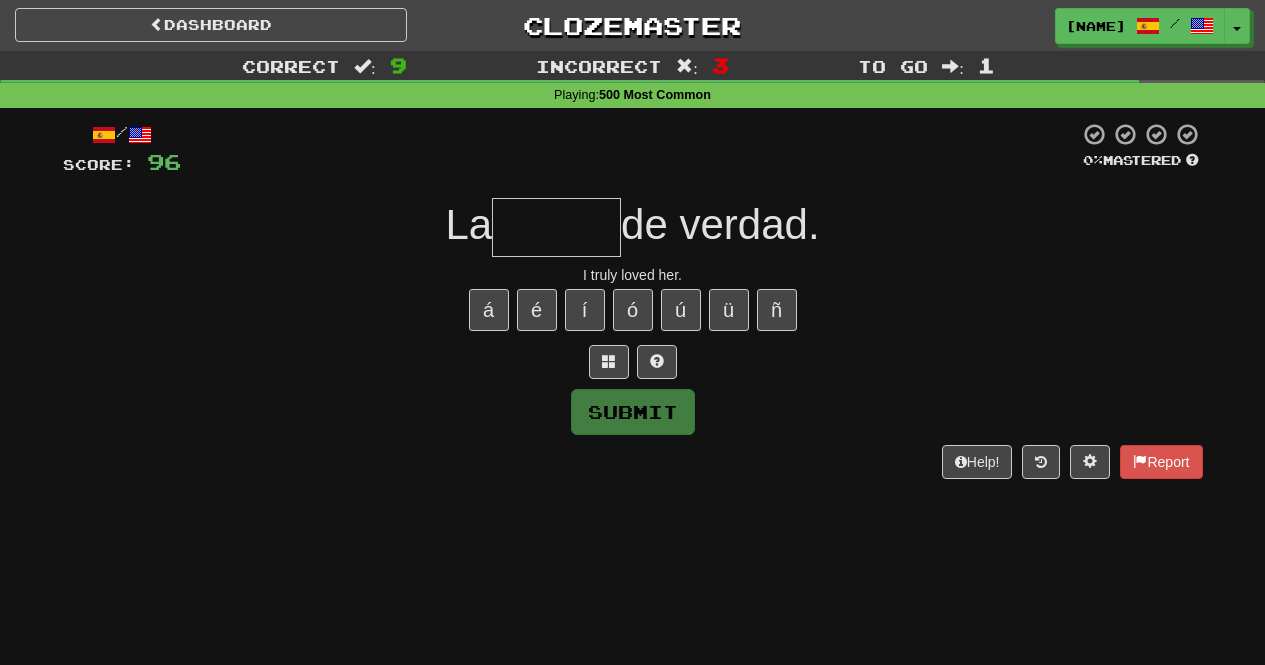 type on "*" 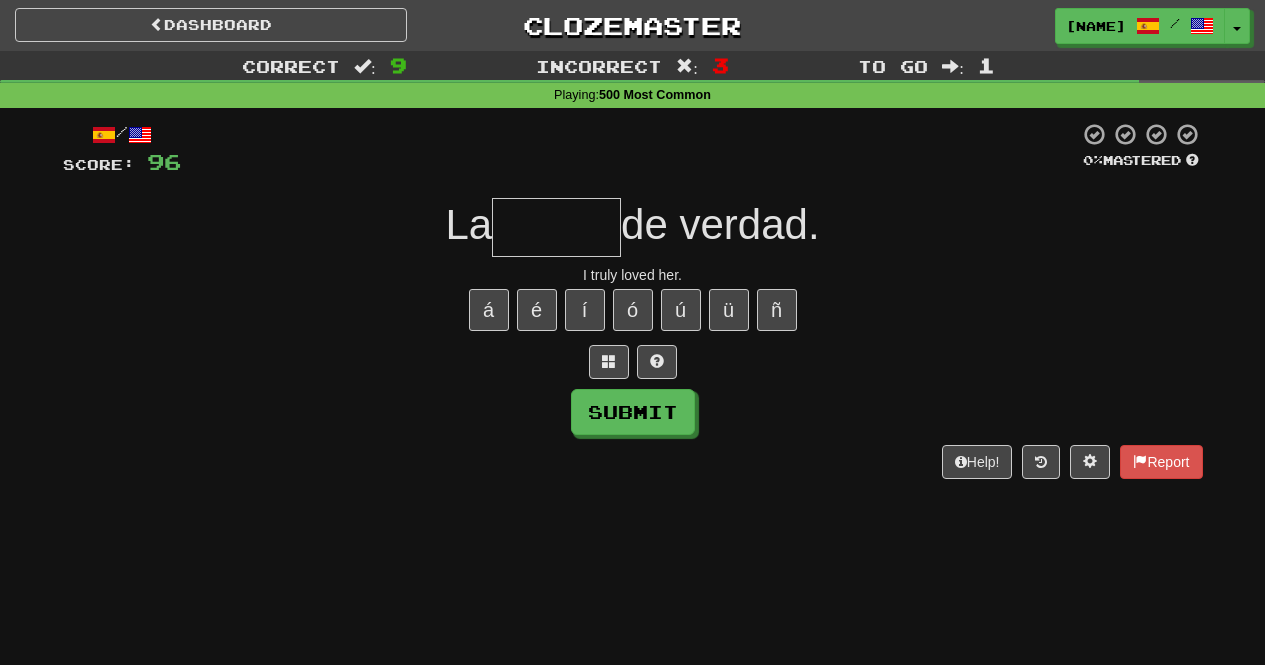 type on "*" 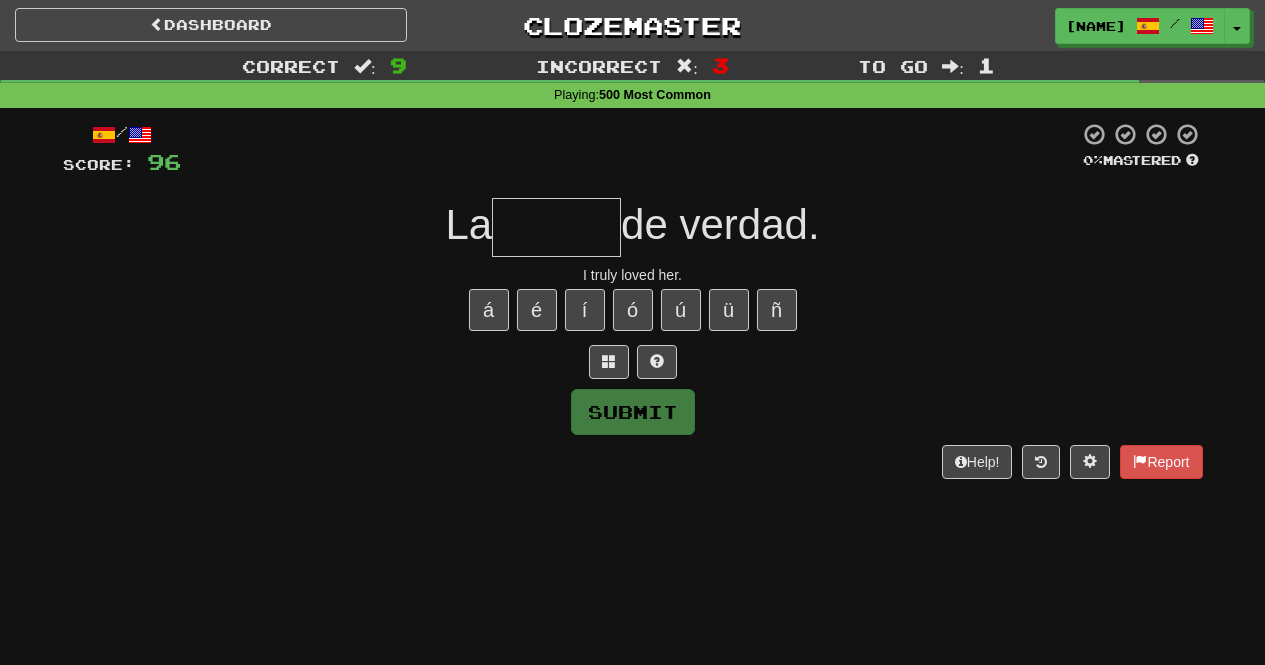 type on "*" 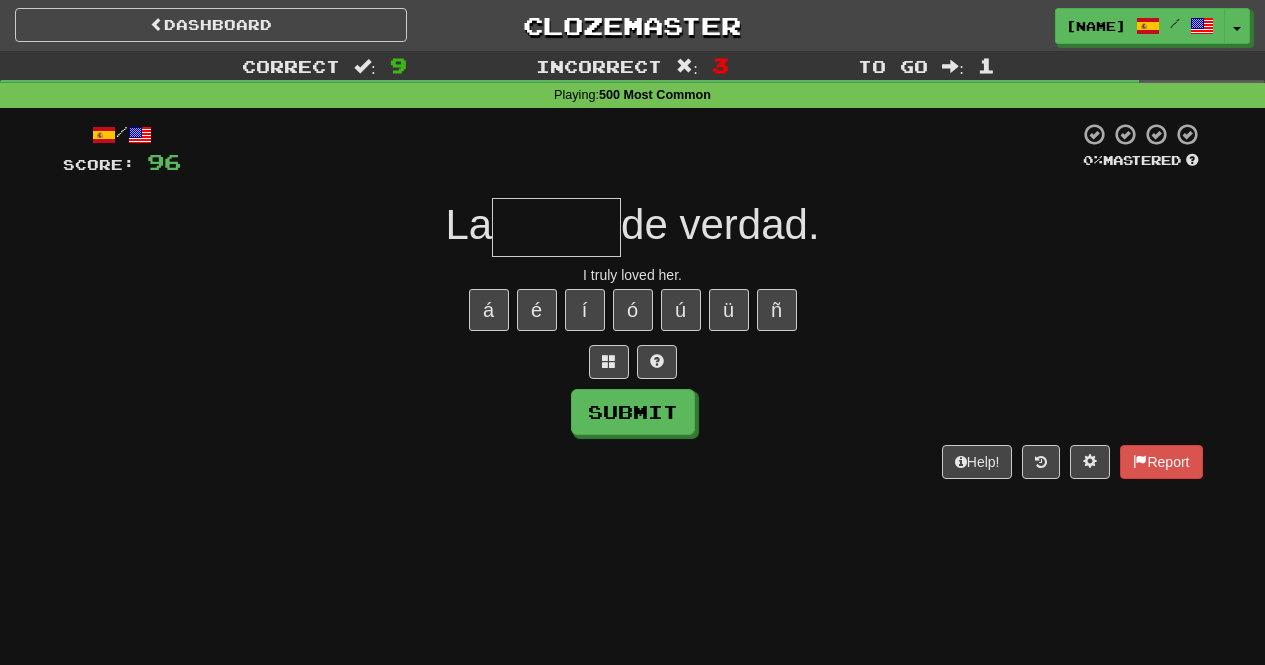 type on "*" 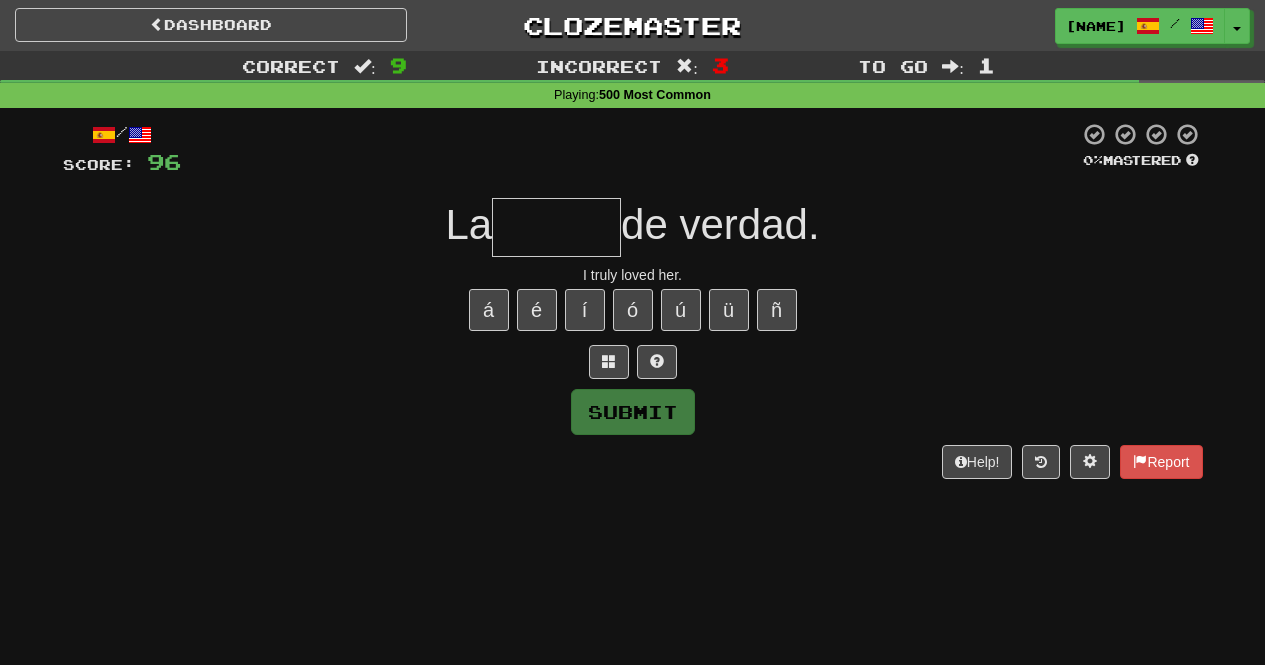 type on "*" 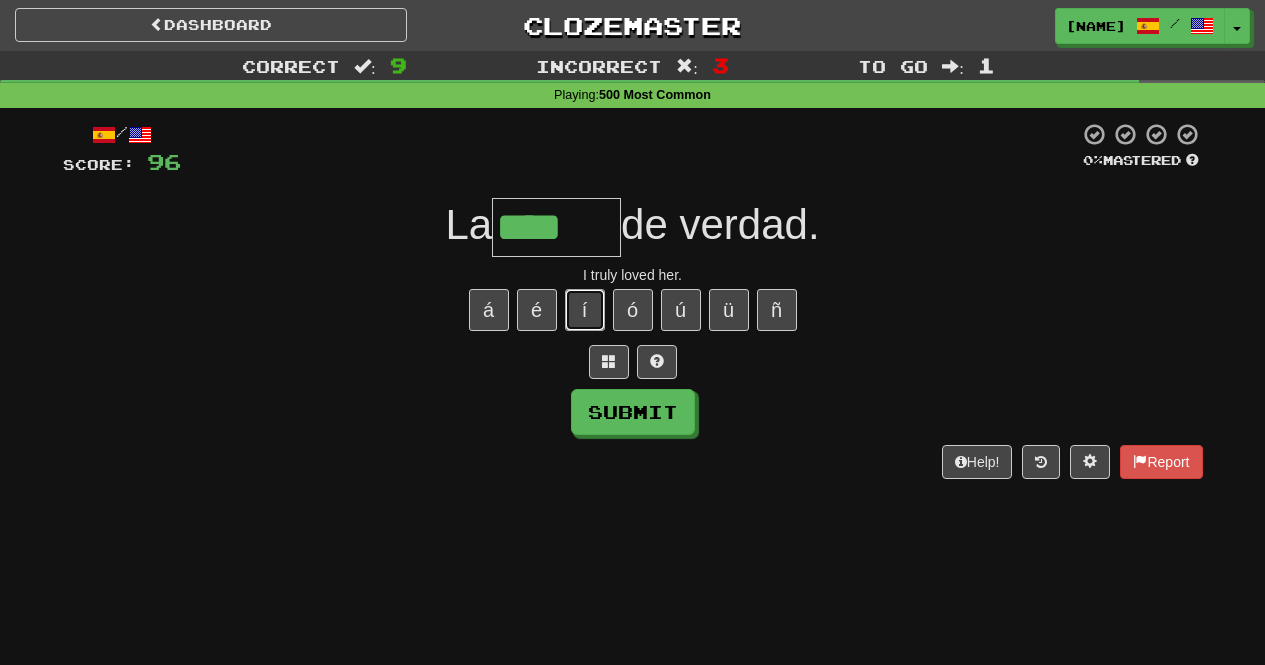 click on "í" at bounding box center (585, 310) 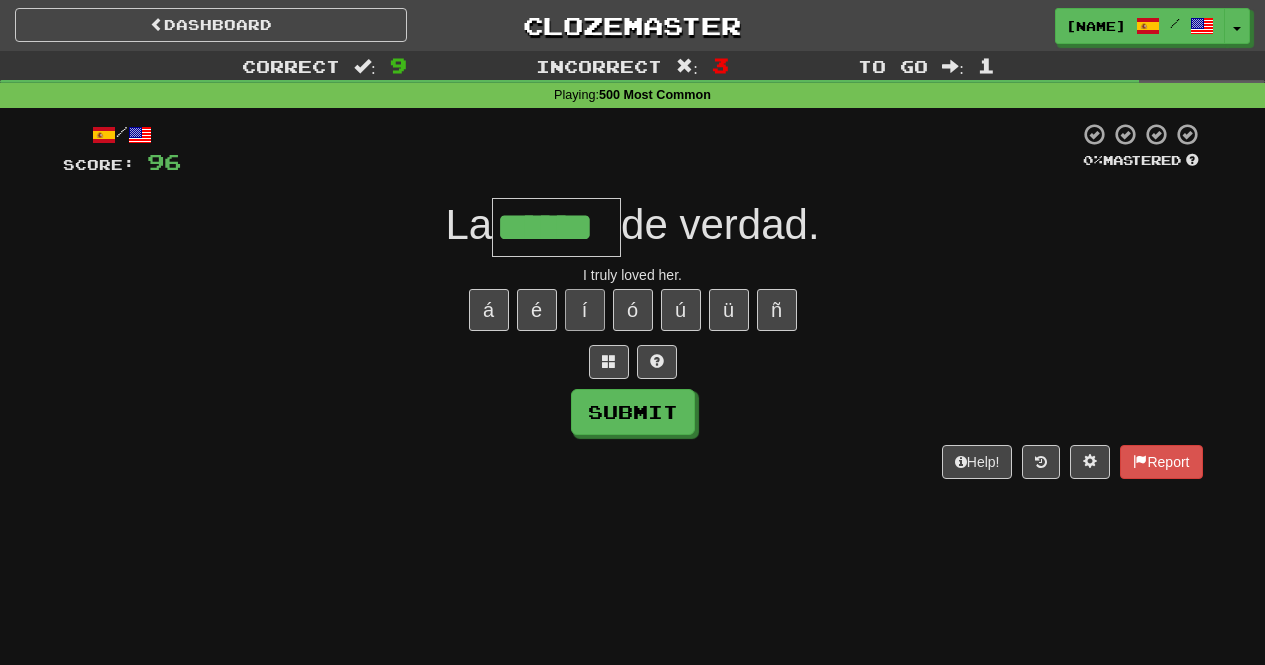 type on "******" 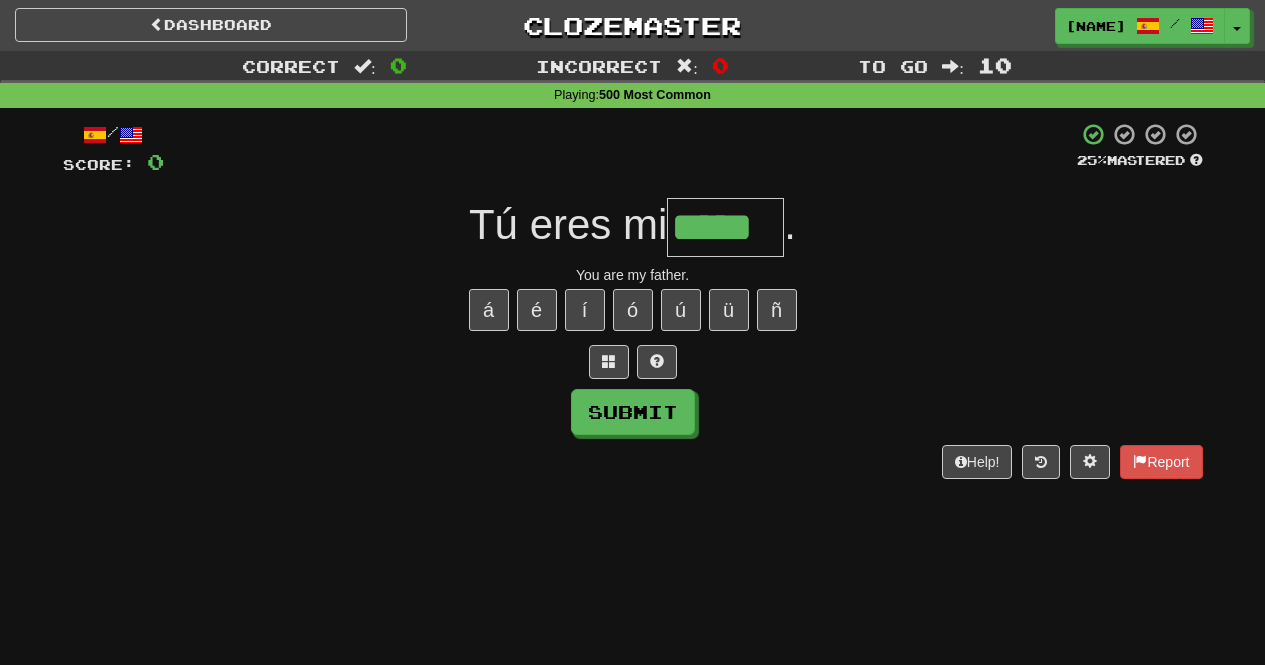 type on "*****" 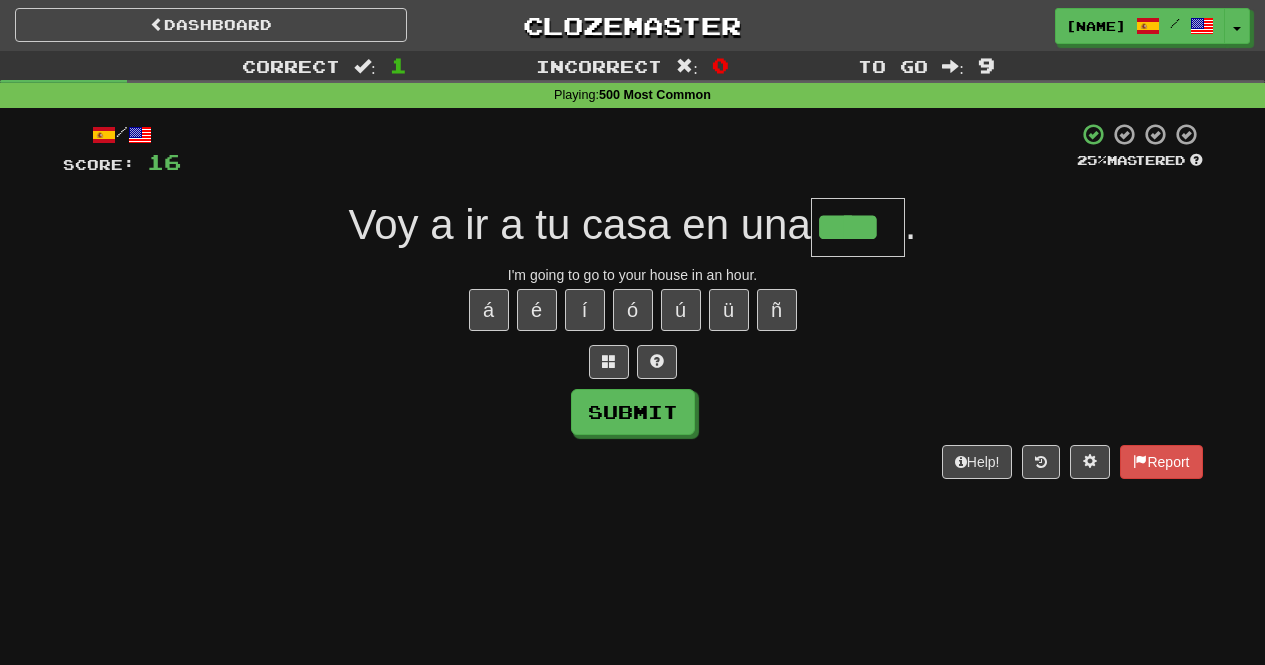 type on "****" 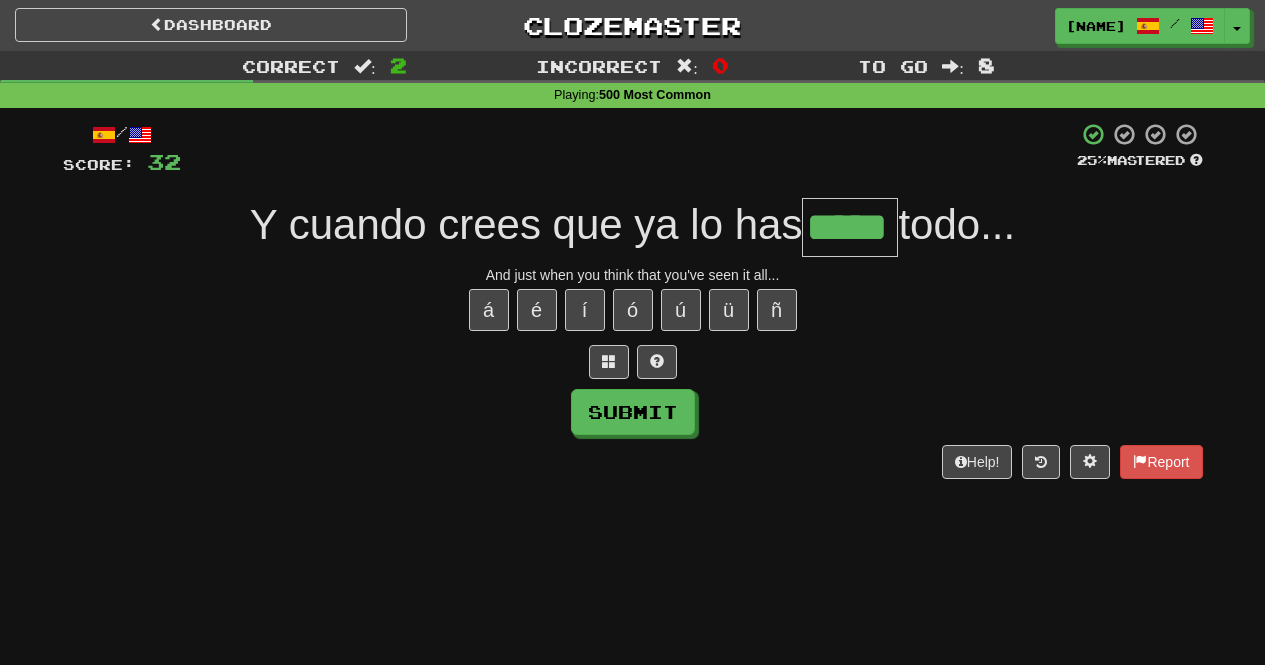type on "*****" 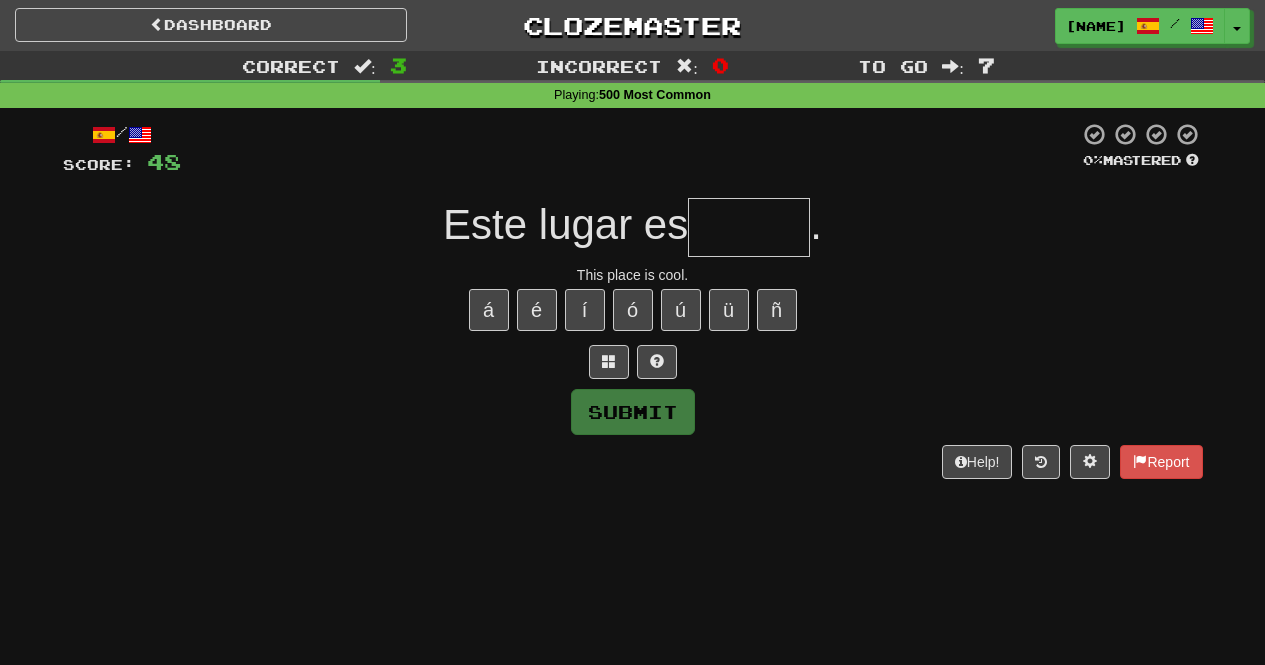 type on "*" 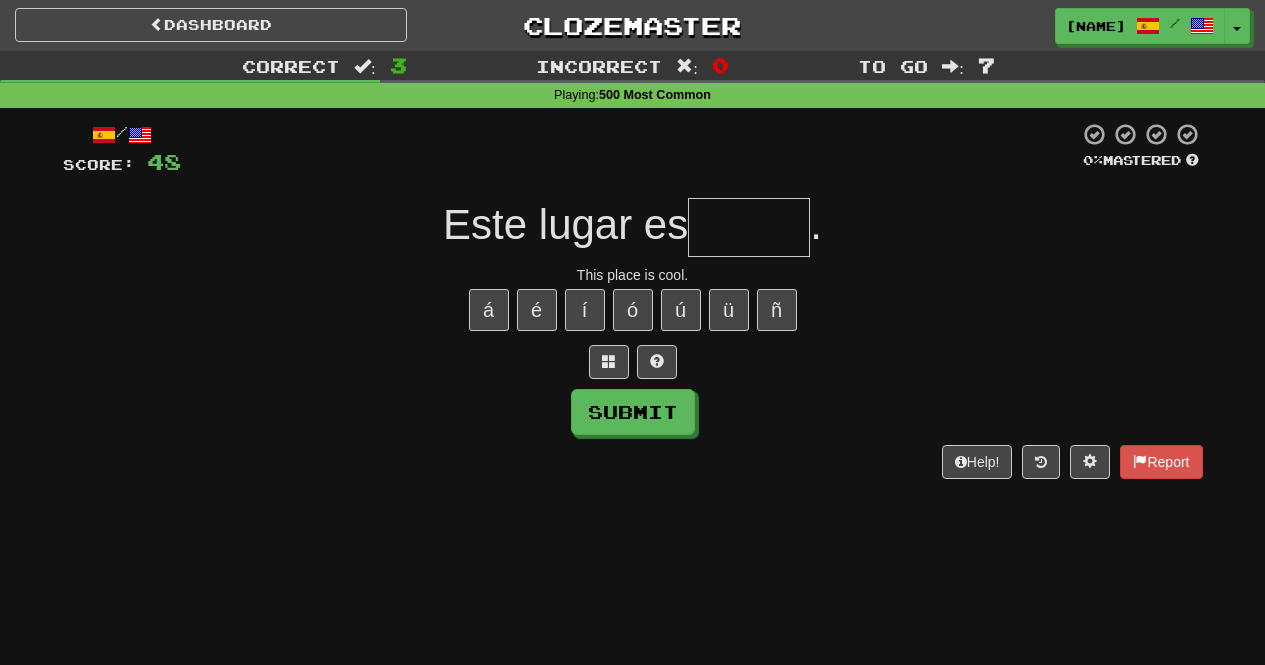 type on "*" 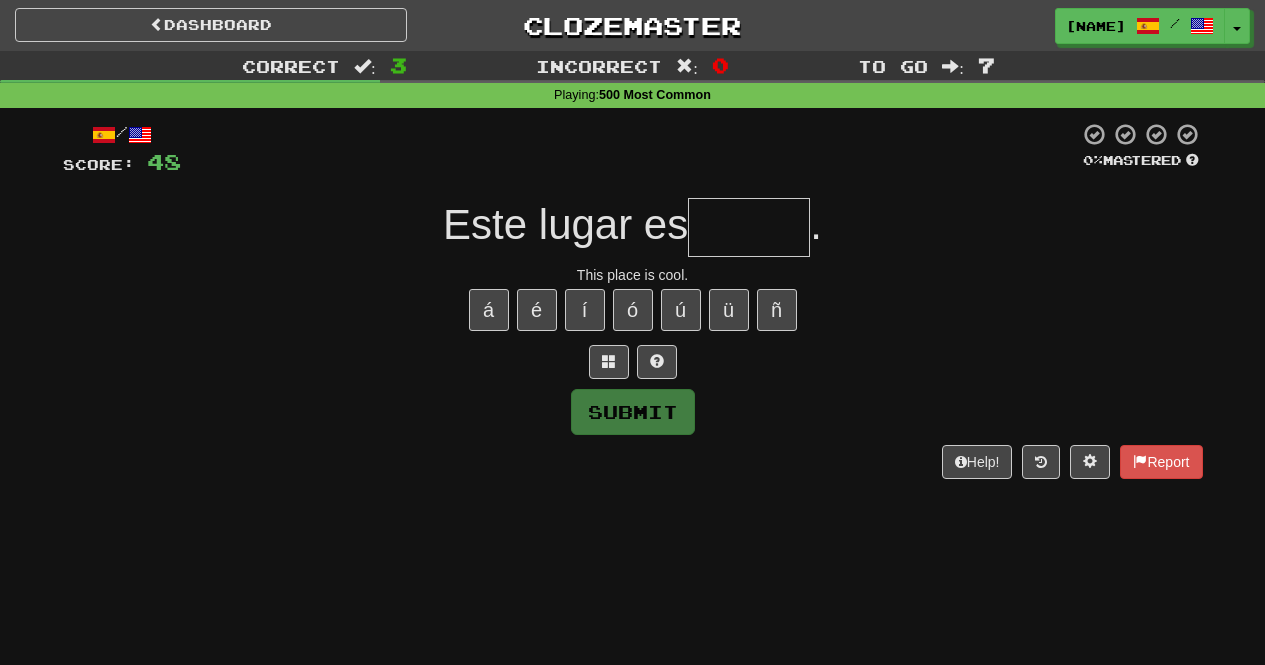 type on "*" 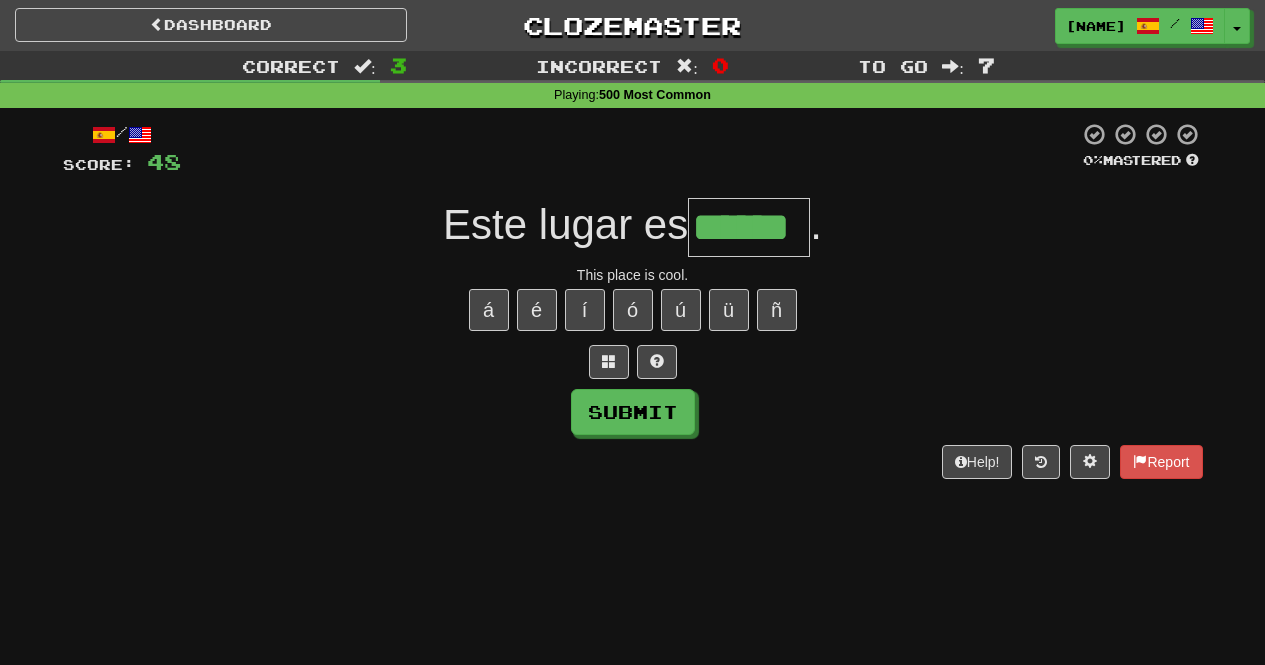 type on "******" 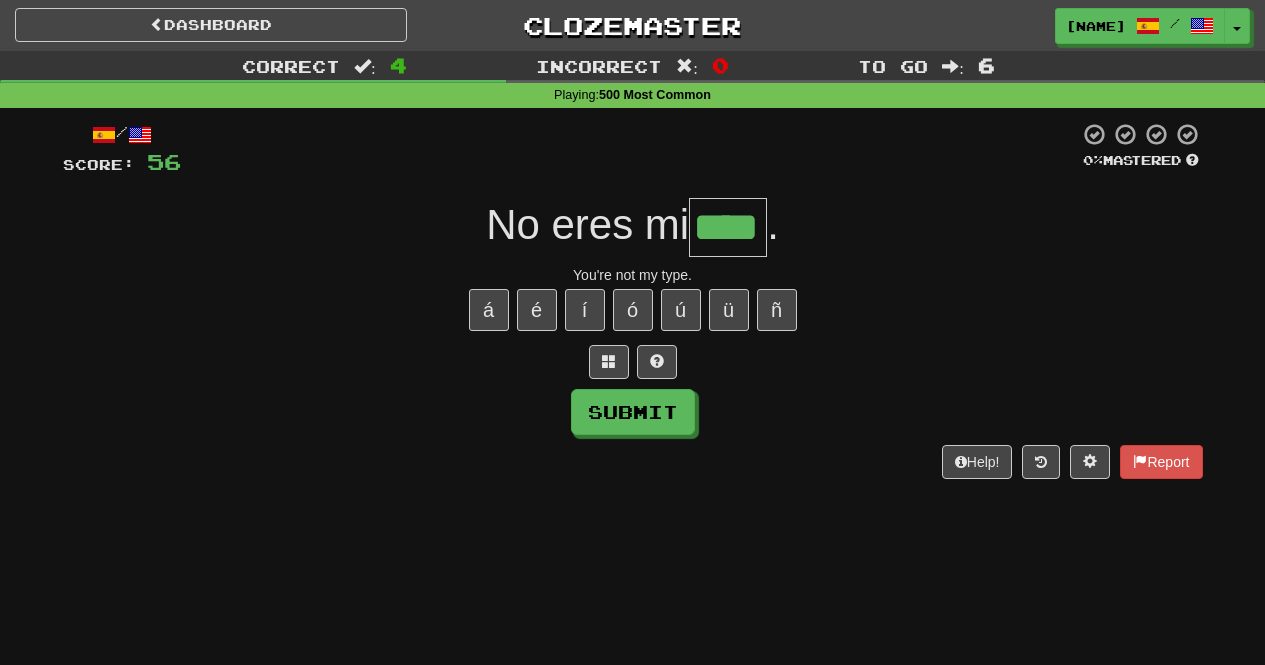 type on "****" 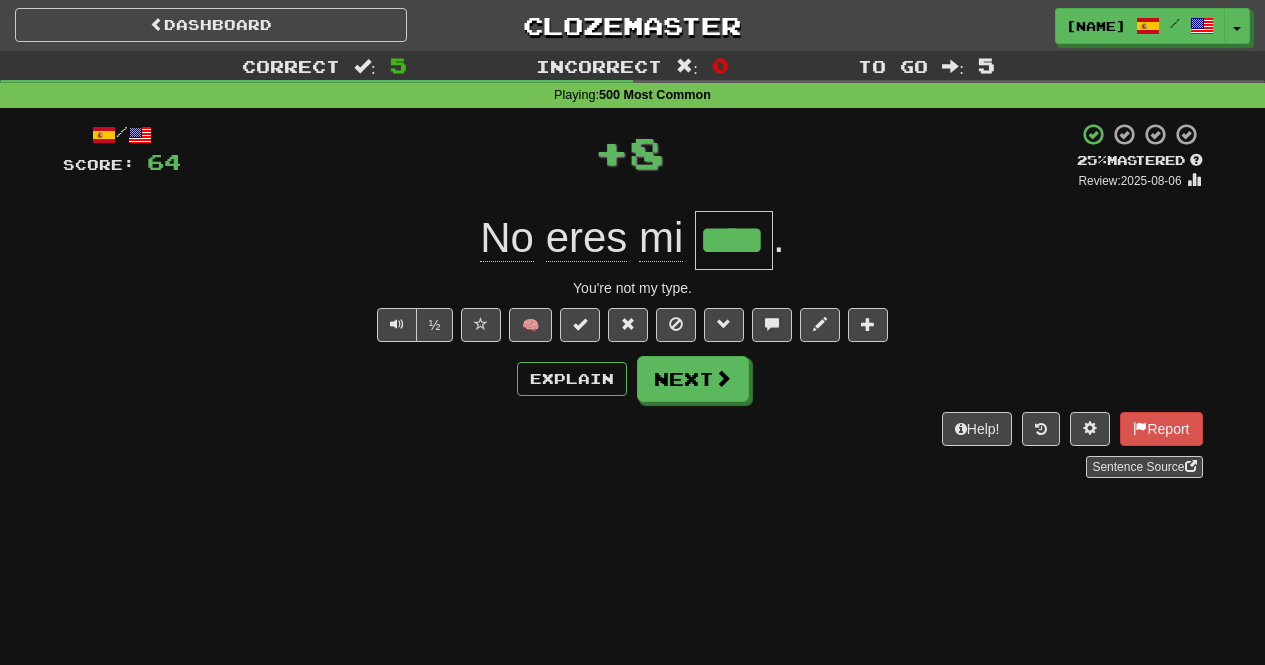 type 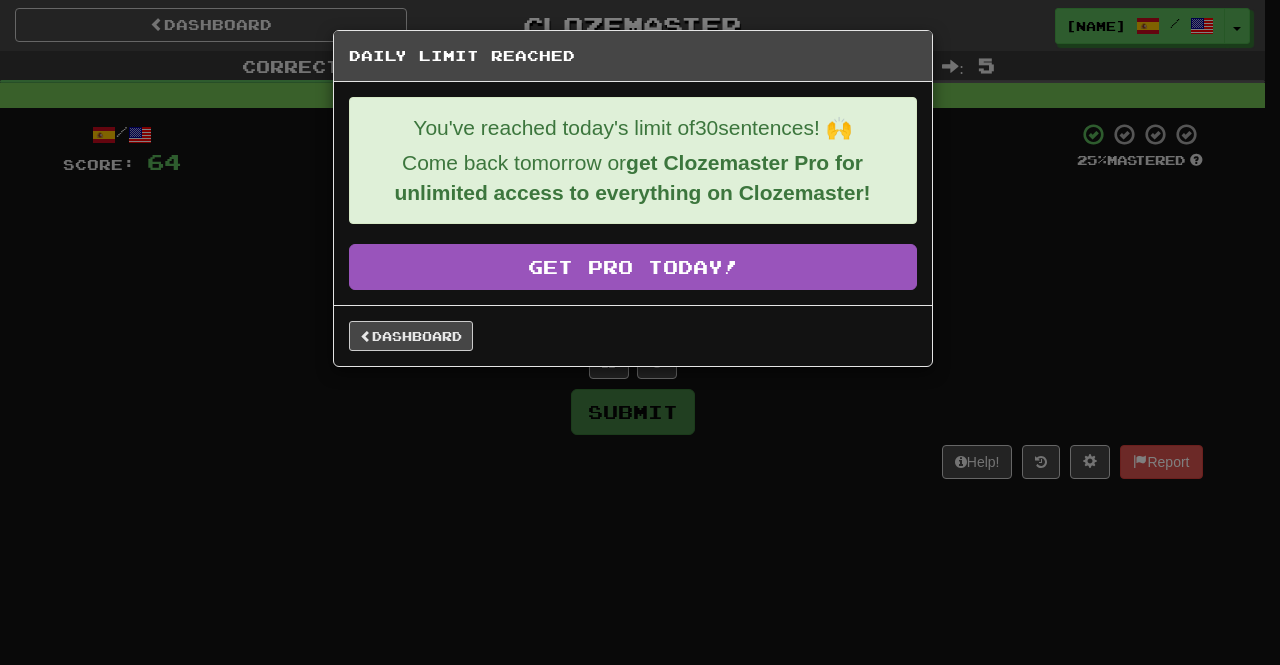 click on "Daily Limit Reached You've reached today's limit of  30  sentences! 🙌  Come back tomorrow or  get Clozemaster Pro for unlimited access to everything on Clozemaster! Get Pro Today! Dashboard" at bounding box center (640, 332) 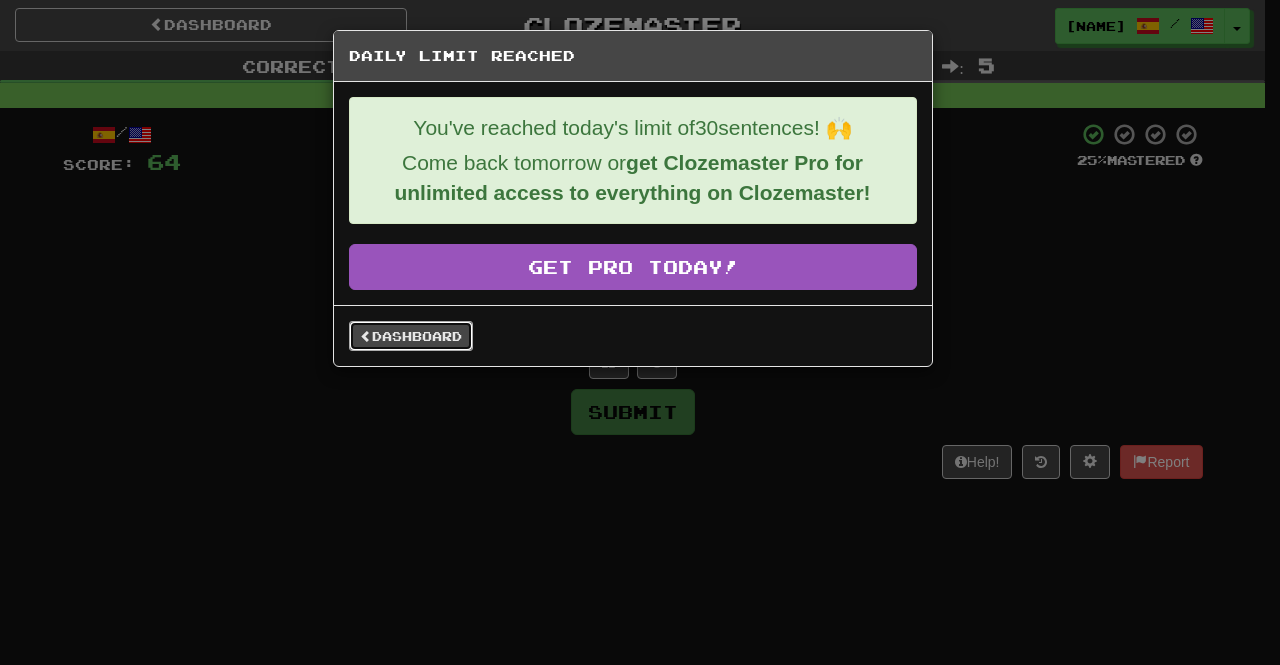 click on "Dashboard" at bounding box center [411, 336] 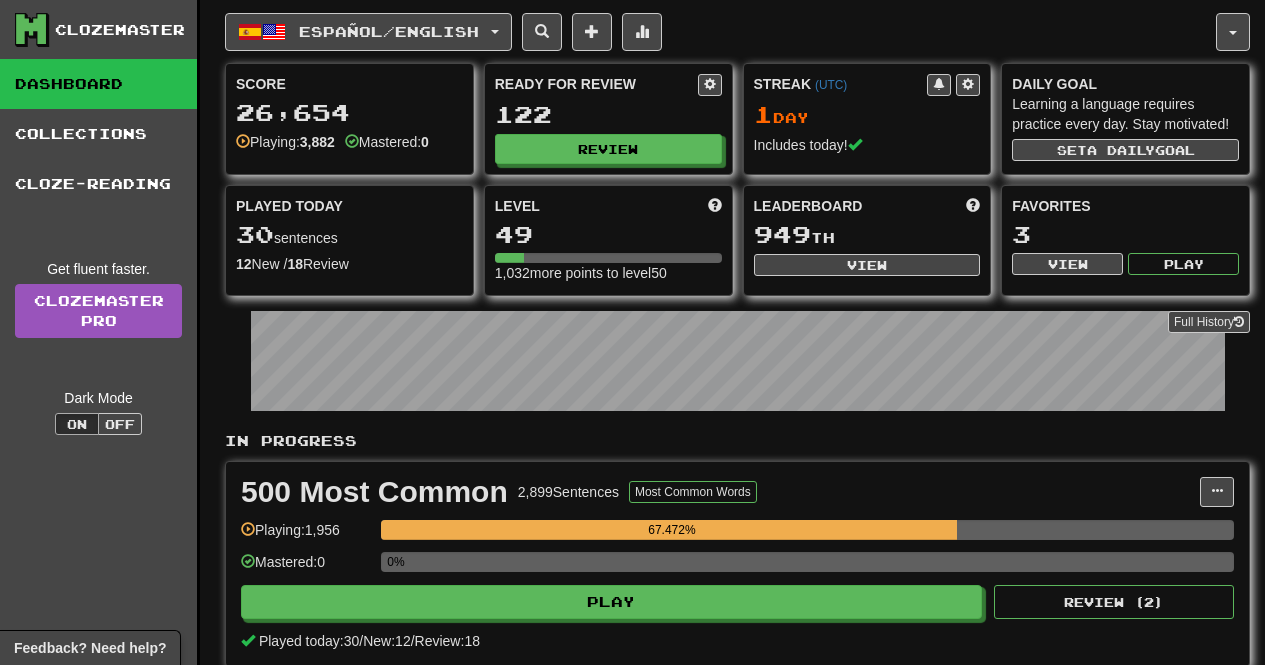 scroll, scrollTop: 0, scrollLeft: 0, axis: both 